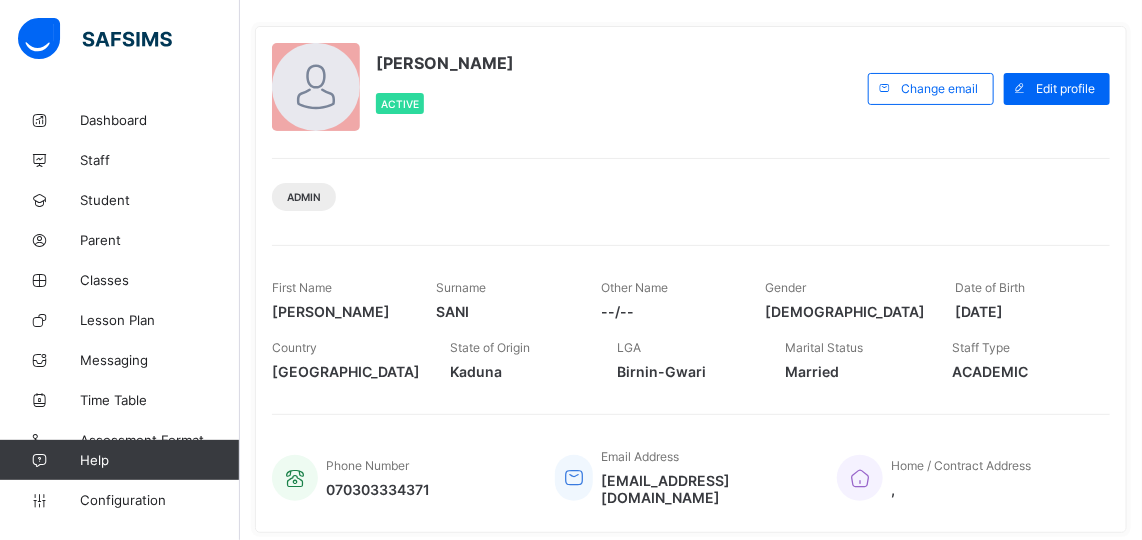 scroll, scrollTop: 95, scrollLeft: 0, axis: vertical 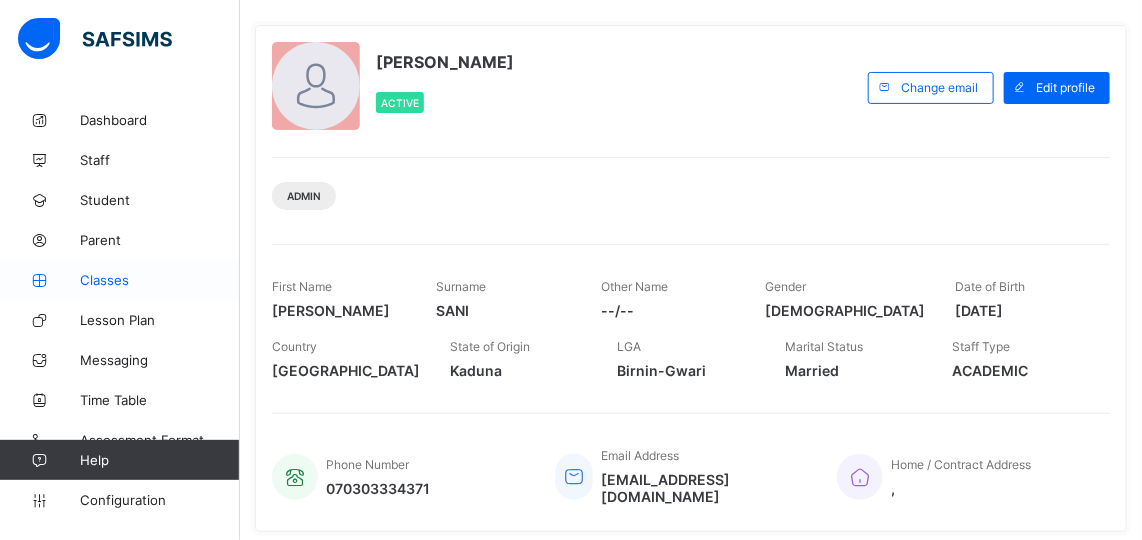 click on "Classes" at bounding box center (120, 280) 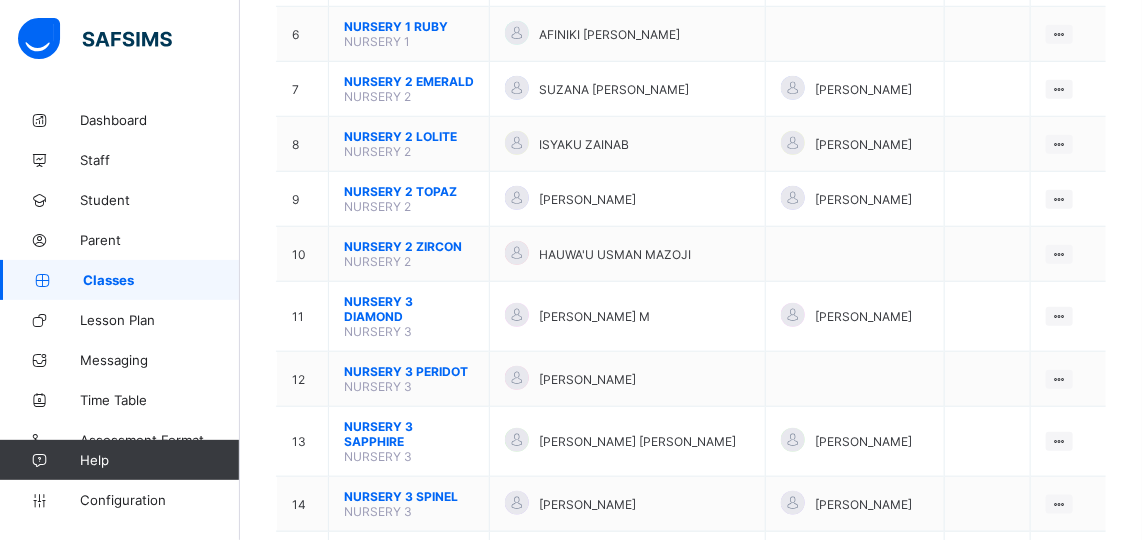 scroll, scrollTop: 515, scrollLeft: 0, axis: vertical 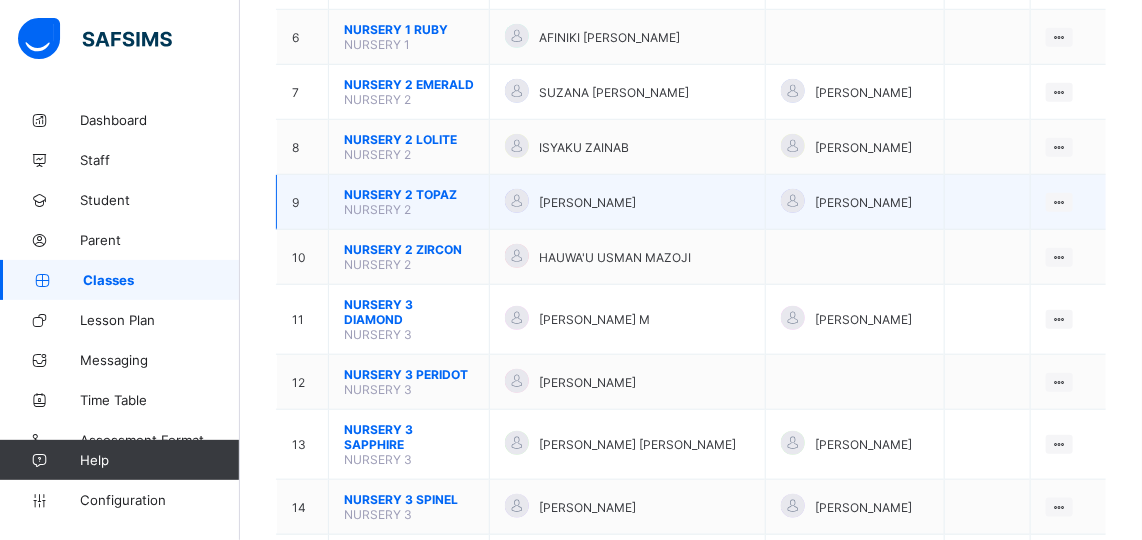 click on "NURSERY 2   TOPAZ" at bounding box center (409, 194) 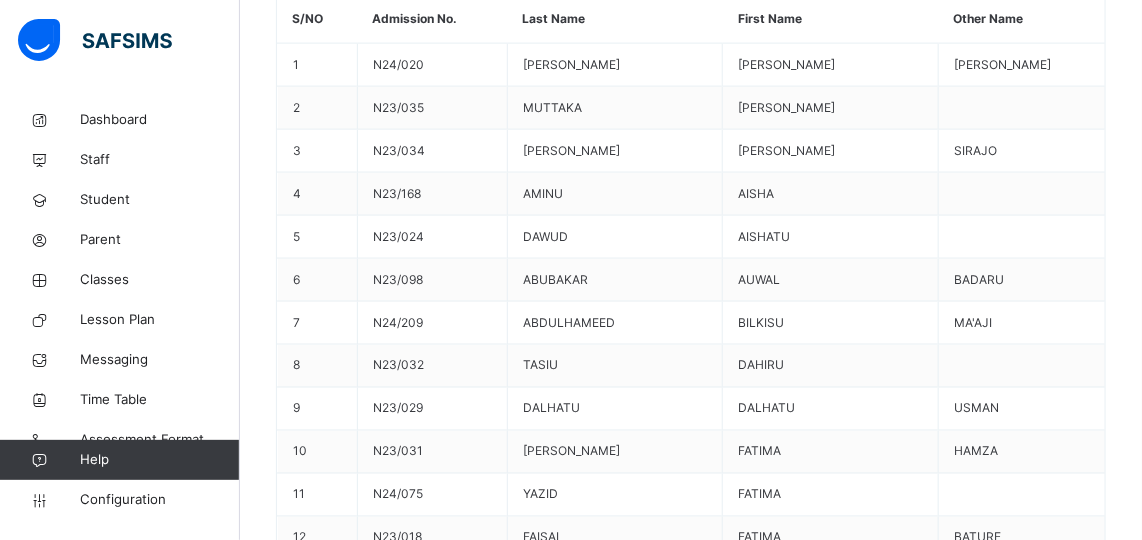 scroll, scrollTop: 1031, scrollLeft: 0, axis: vertical 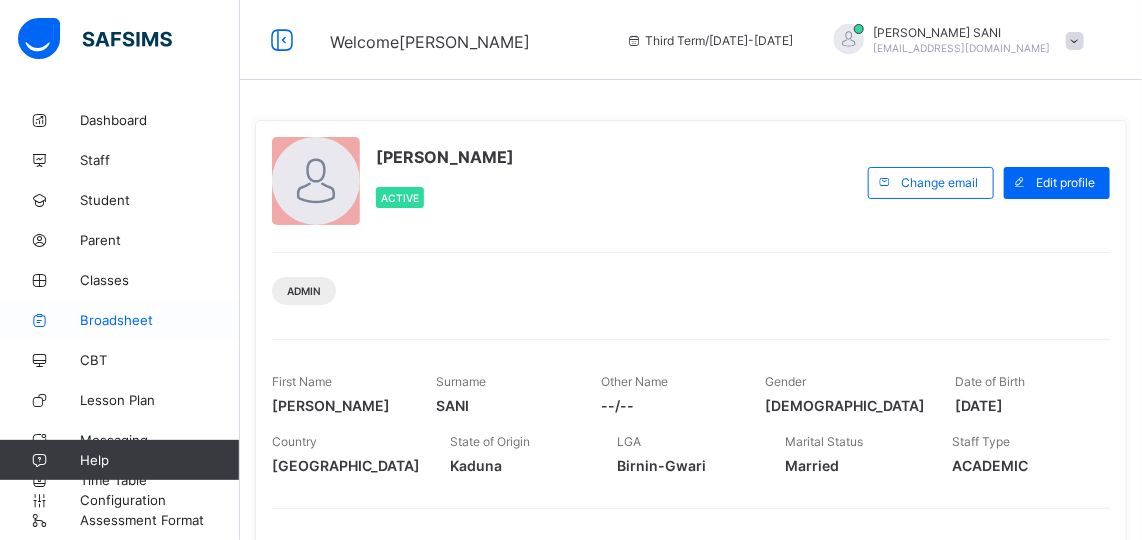click on "Broadsheet" at bounding box center (160, 320) 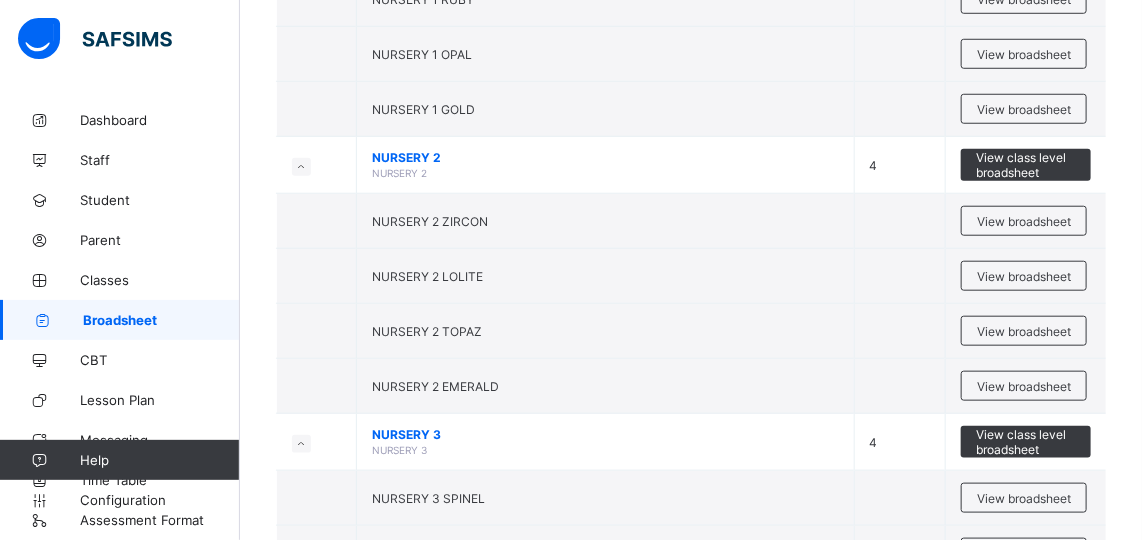 scroll, scrollTop: 558, scrollLeft: 0, axis: vertical 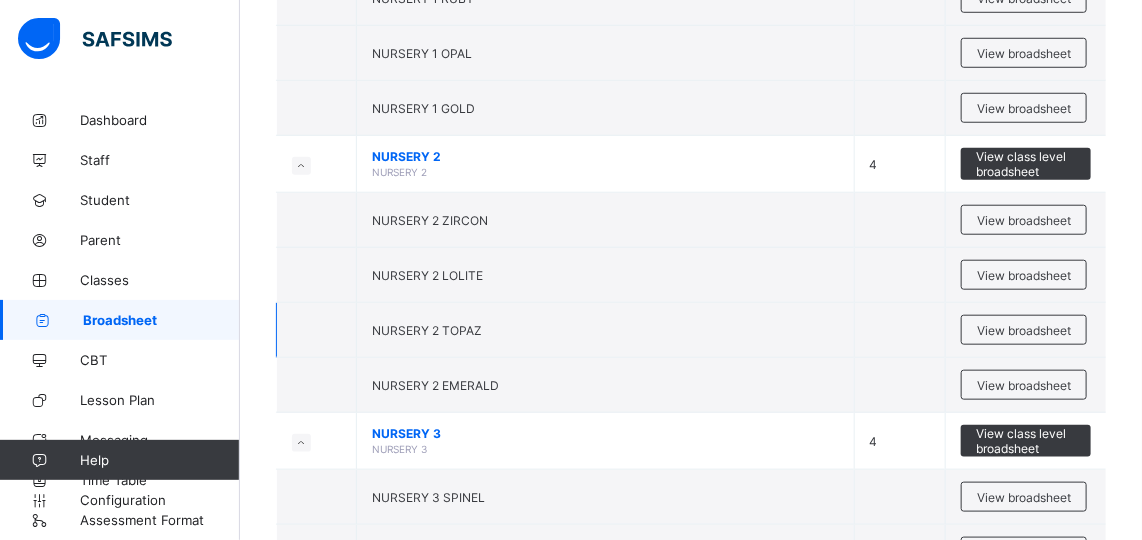 click on "NURSERY 2 TOPAZ" at bounding box center (427, 330) 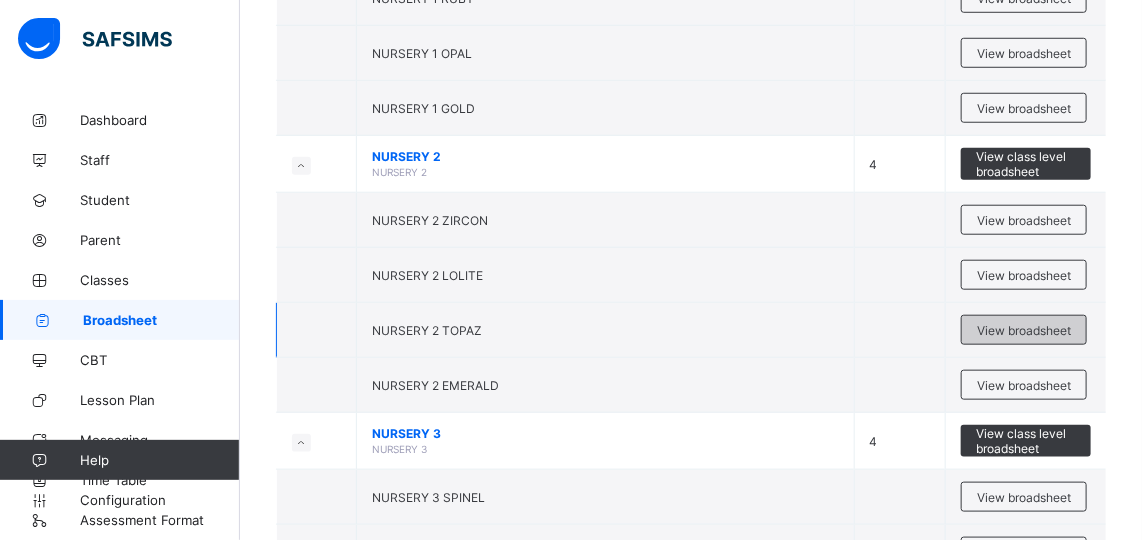click on "View broadsheet" at bounding box center (1024, 330) 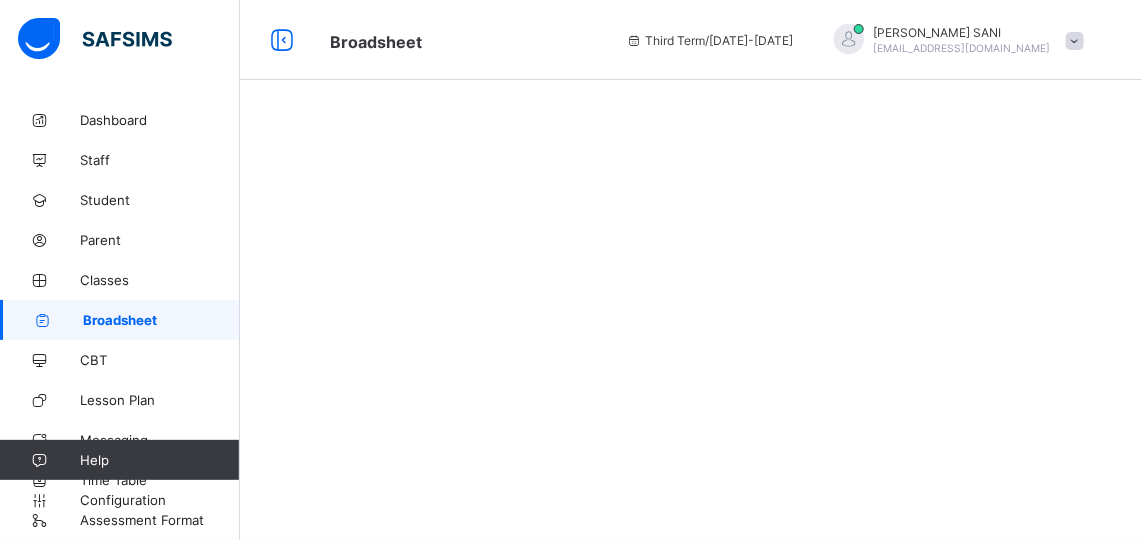 scroll, scrollTop: 0, scrollLeft: 0, axis: both 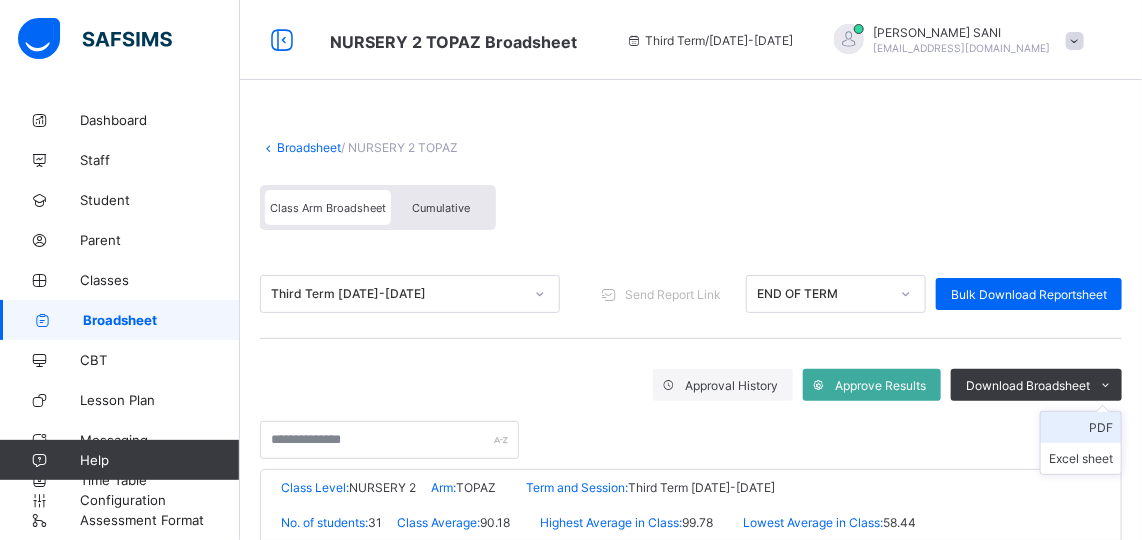 click on "PDF" at bounding box center (1081, 427) 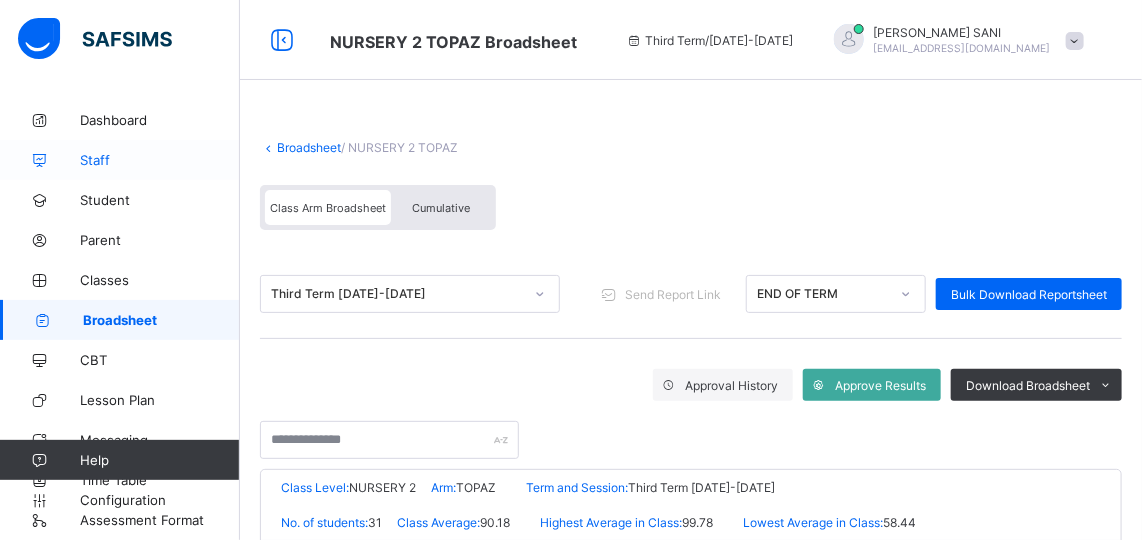 click on "Staff" at bounding box center (160, 160) 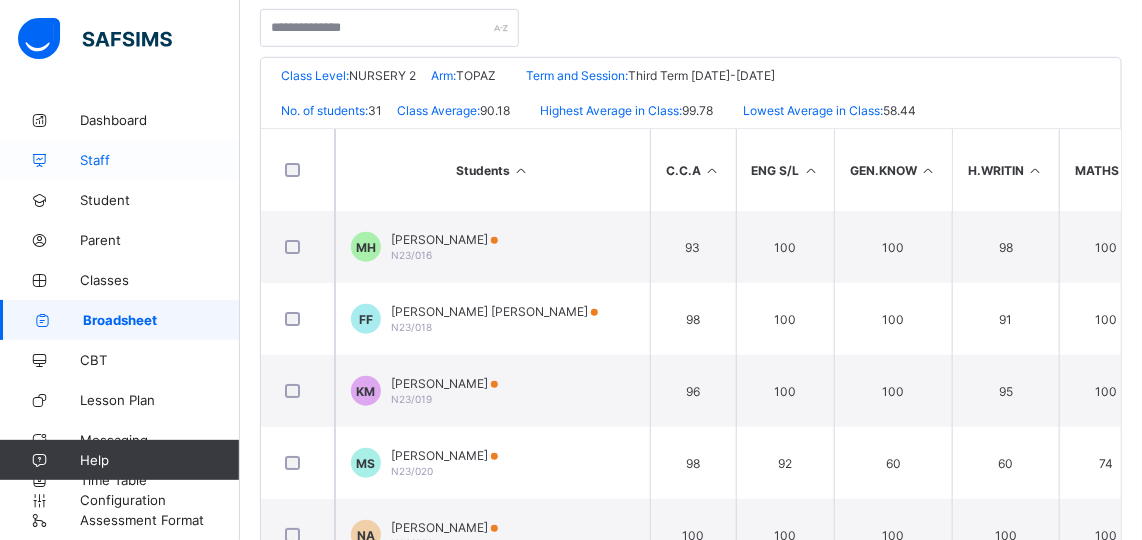 scroll, scrollTop: 0, scrollLeft: 0, axis: both 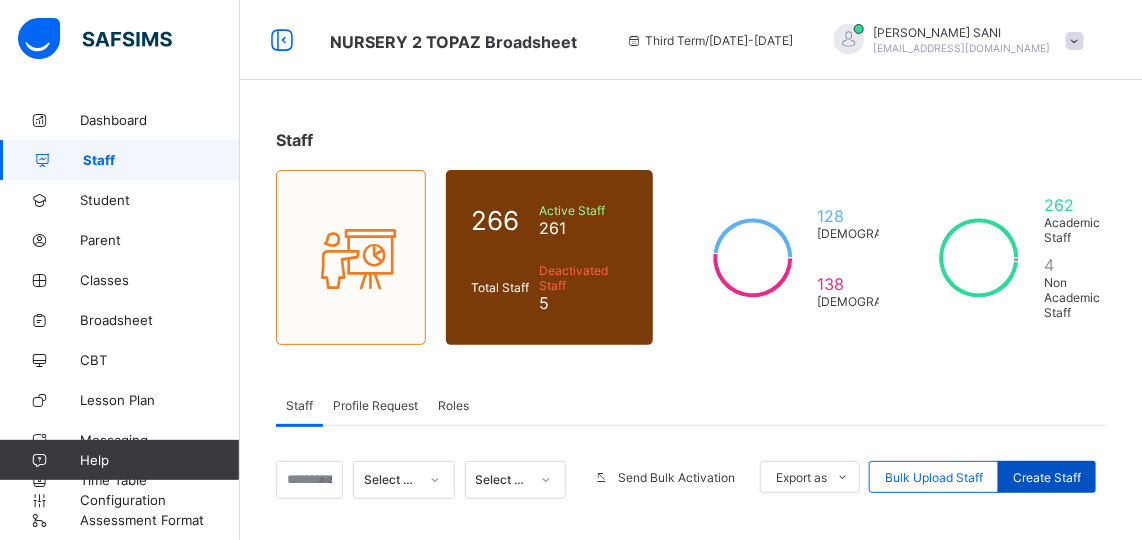 click on "Create Staff" at bounding box center [1047, 477] 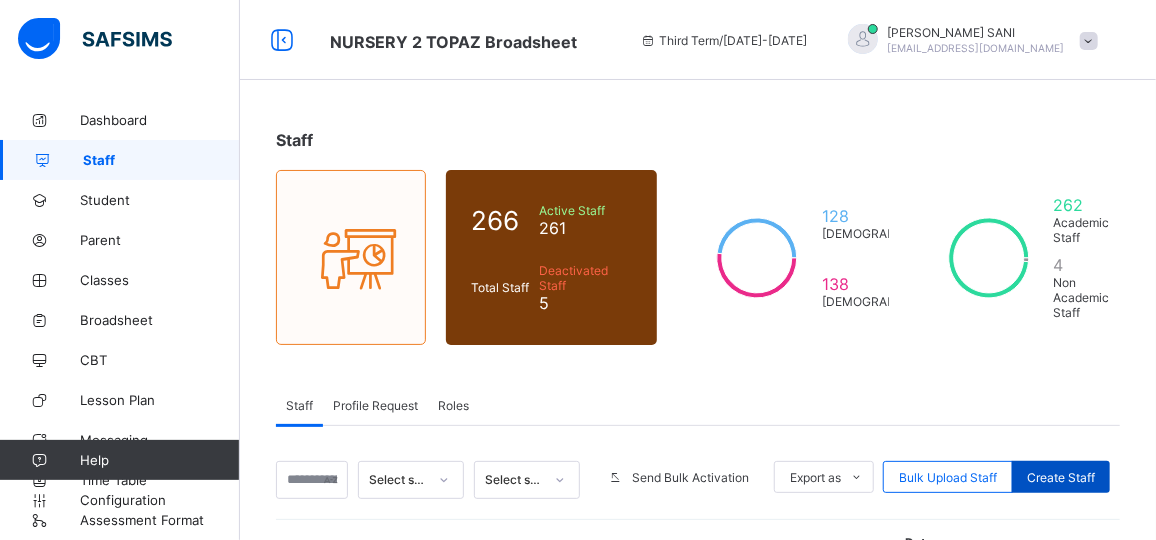 select on "**" 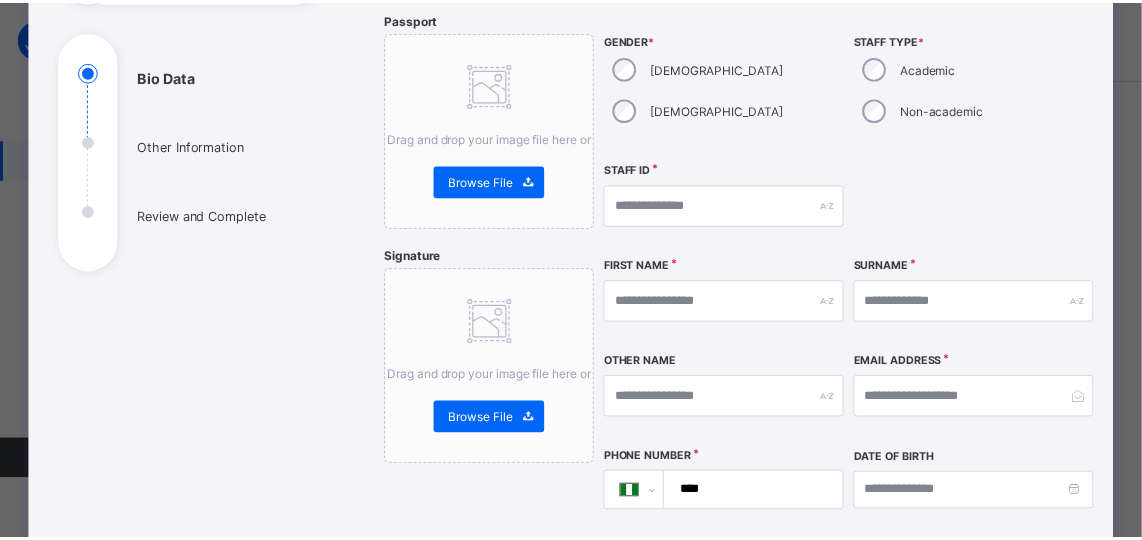 scroll, scrollTop: 192, scrollLeft: 0, axis: vertical 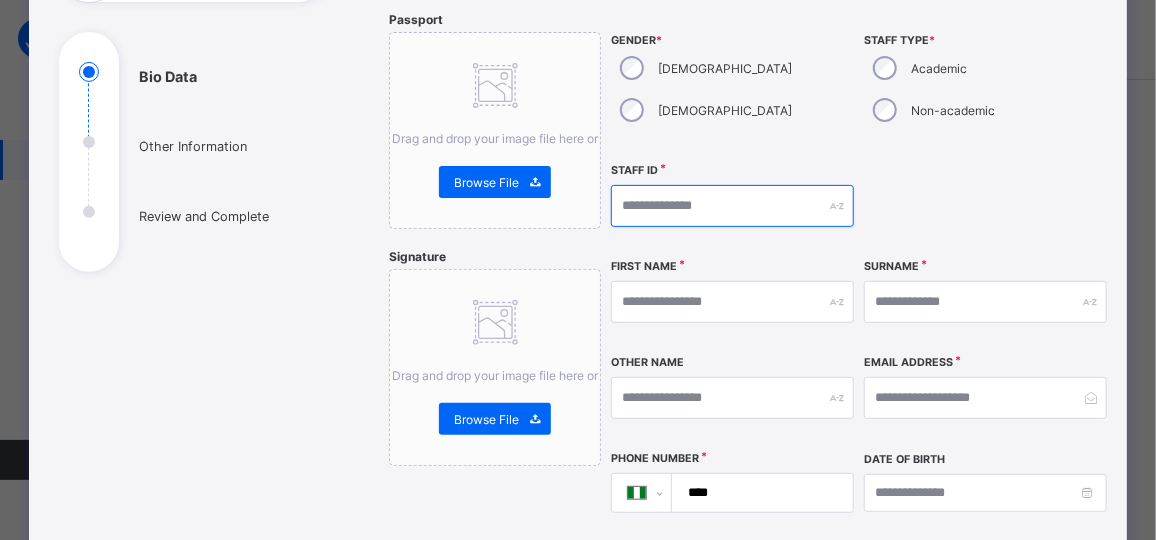 click at bounding box center [732, 206] 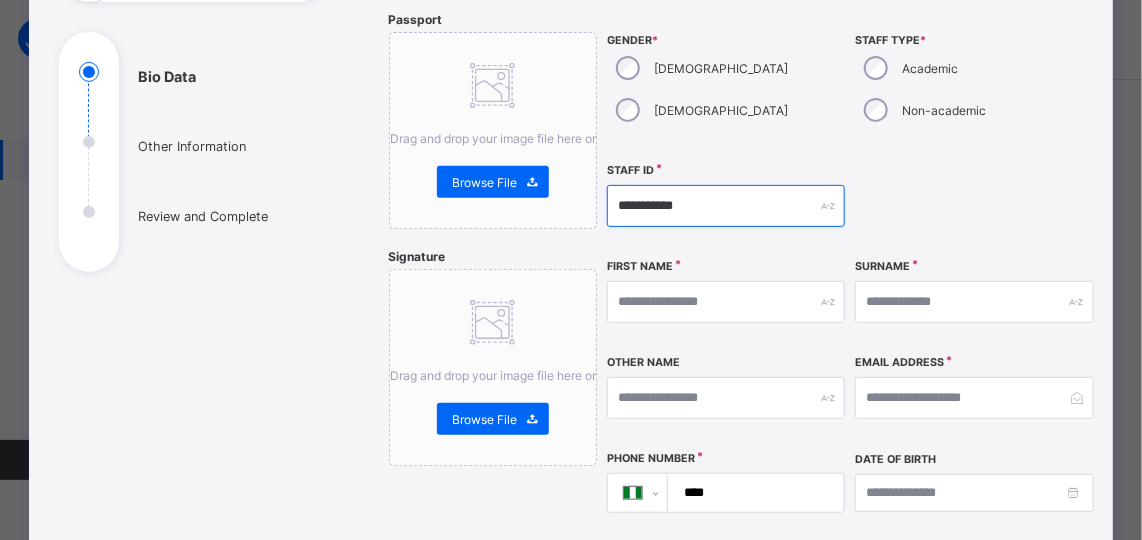 type on "**********" 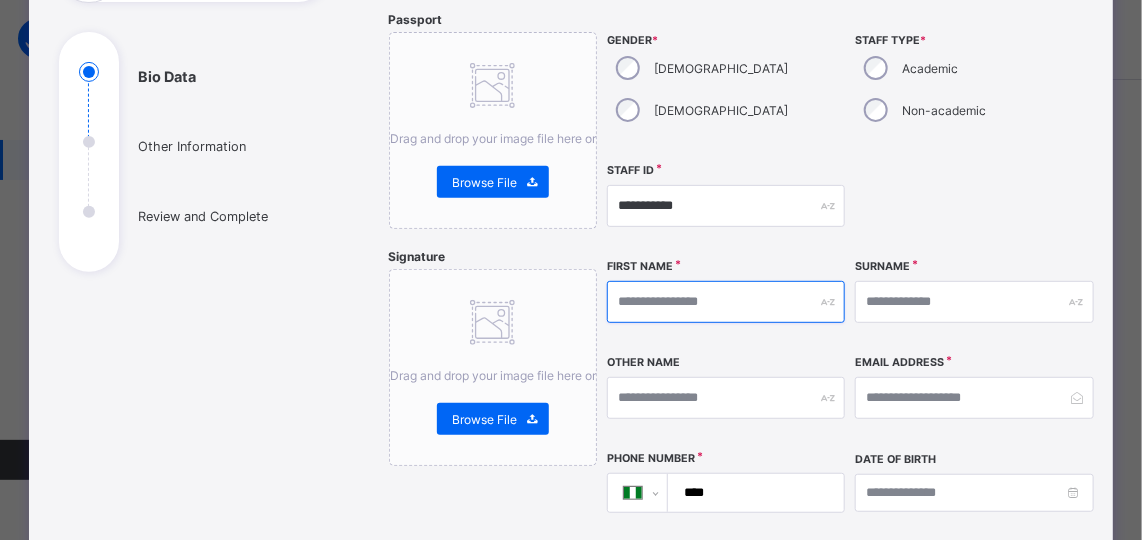 click at bounding box center (726, 302) 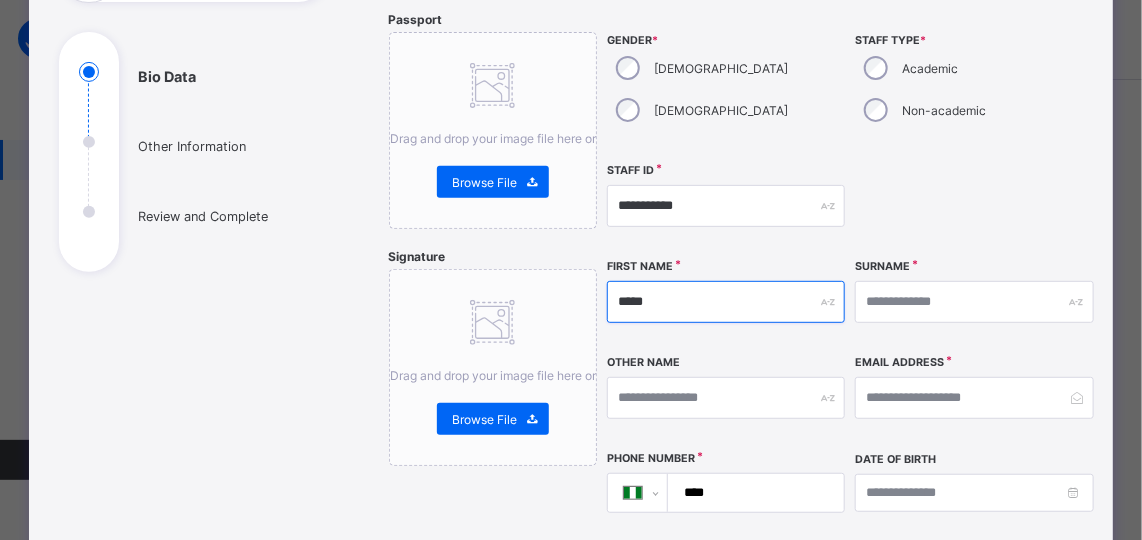 type on "*****" 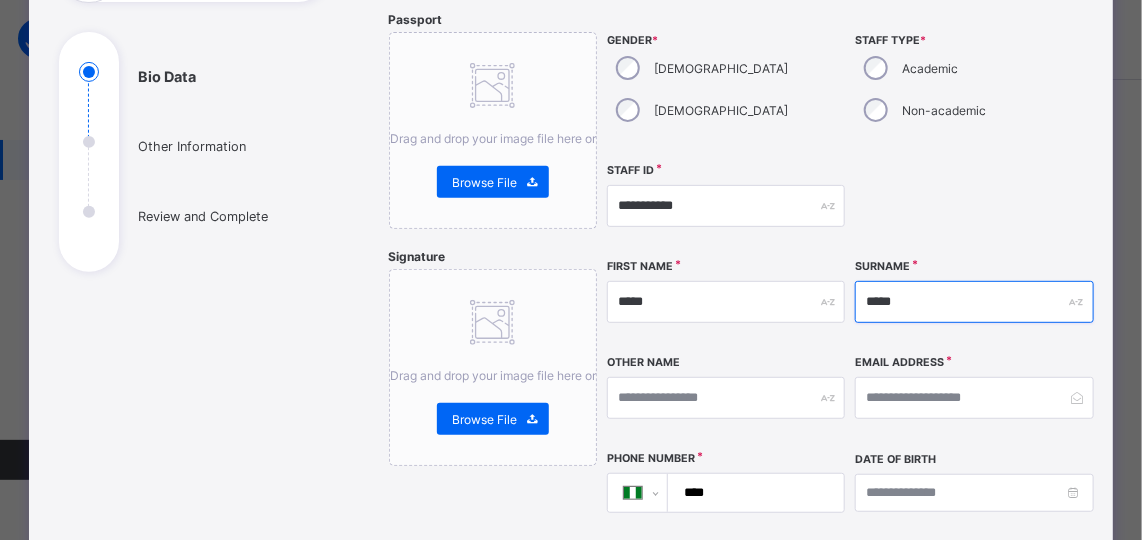 type on "*****" 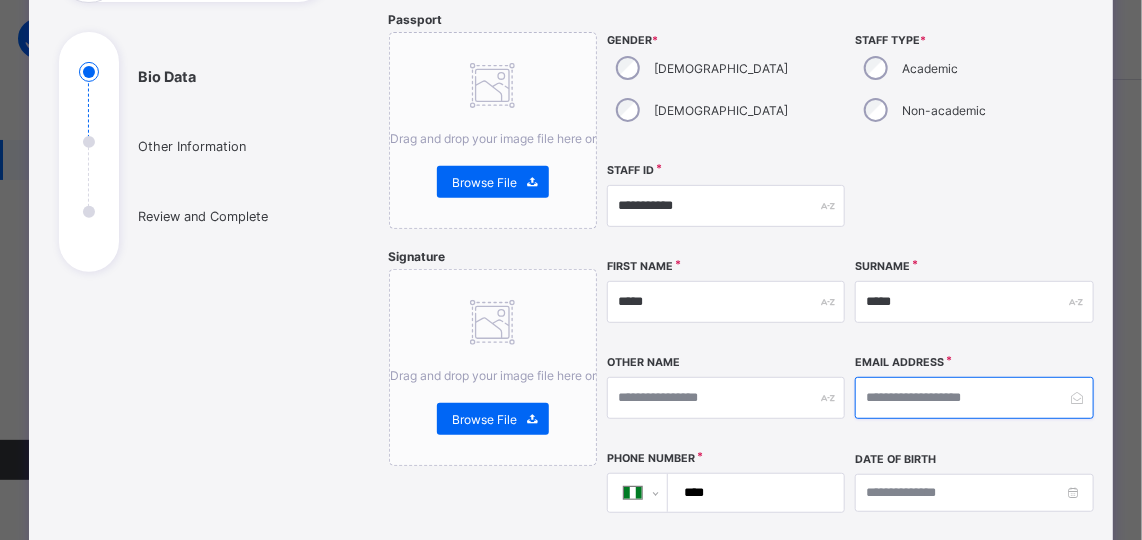 click at bounding box center (974, 398) 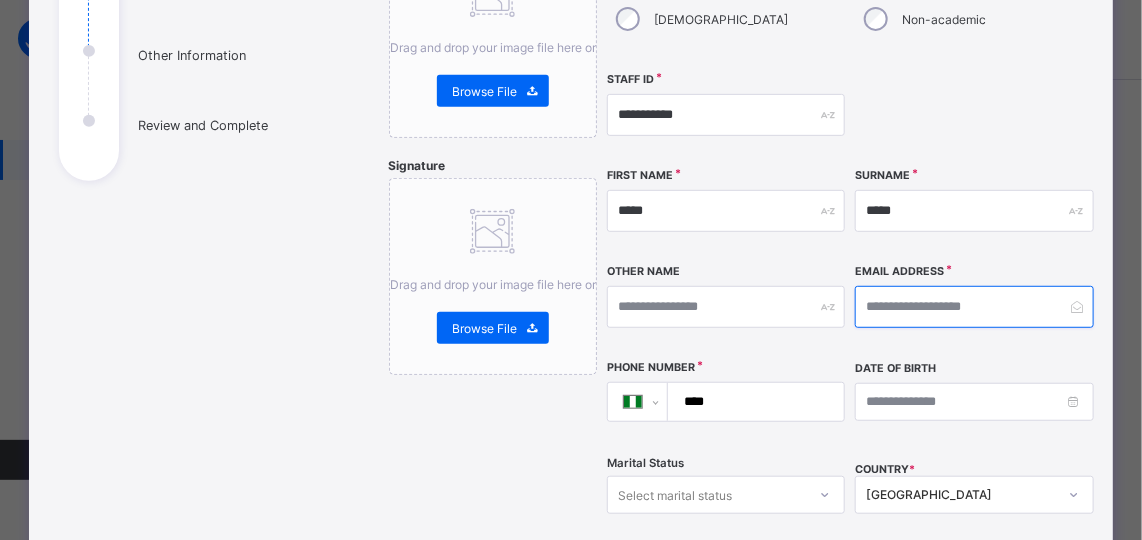 scroll, scrollTop: 310, scrollLeft: 0, axis: vertical 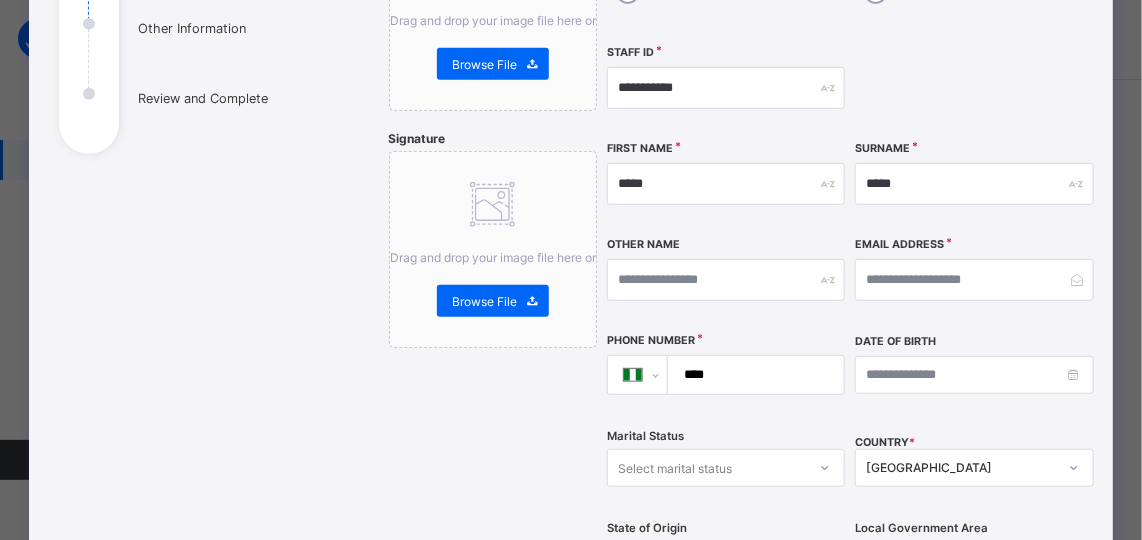 click on "Passport Drag and drop your image file here or Browse File Signature Drag and drop your image file here or Browse File" at bounding box center [493, 425] 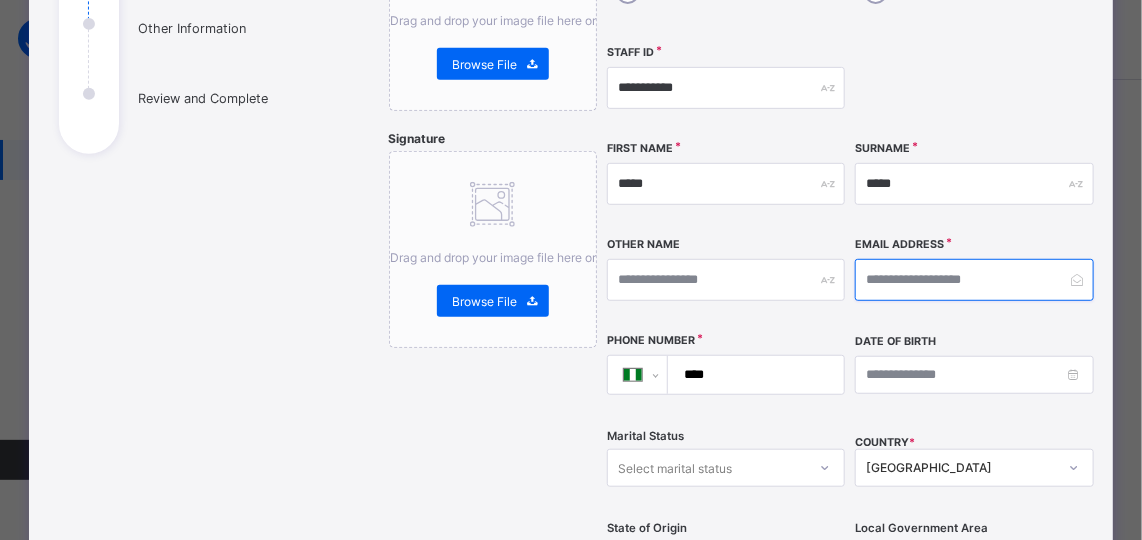 click at bounding box center [974, 280] 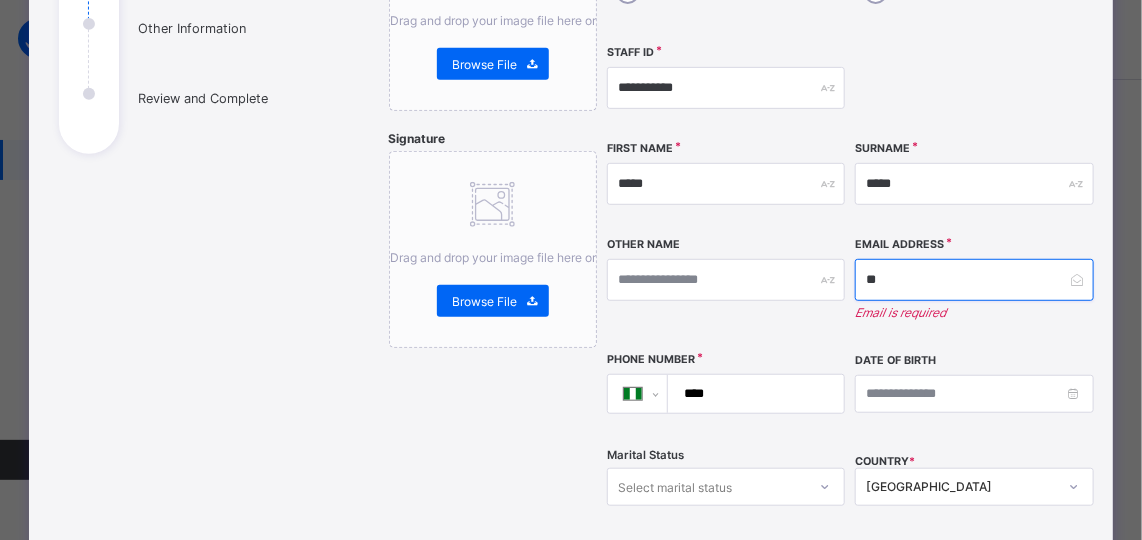 type on "*" 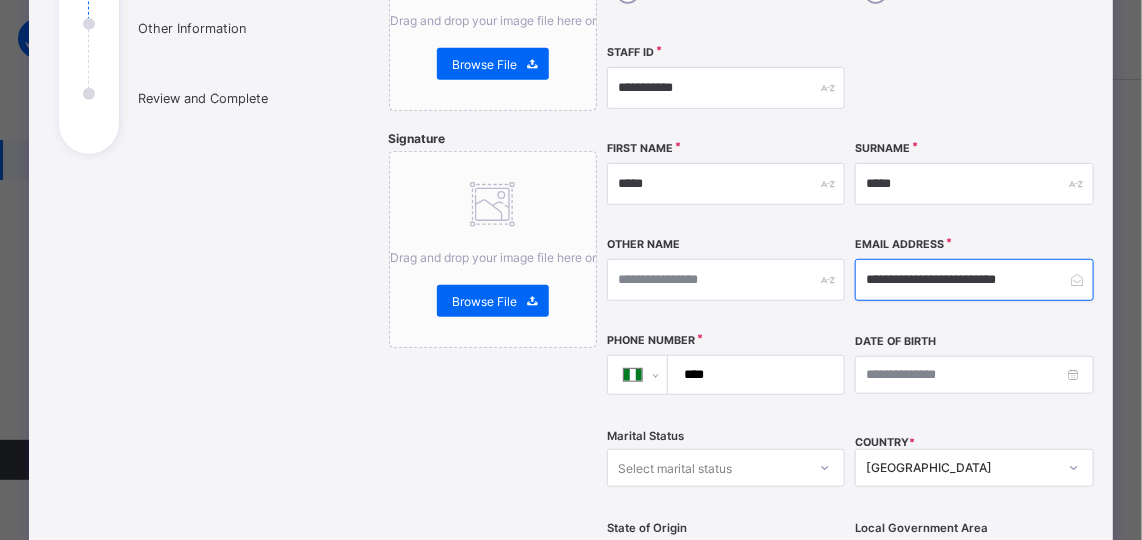 type on "**********" 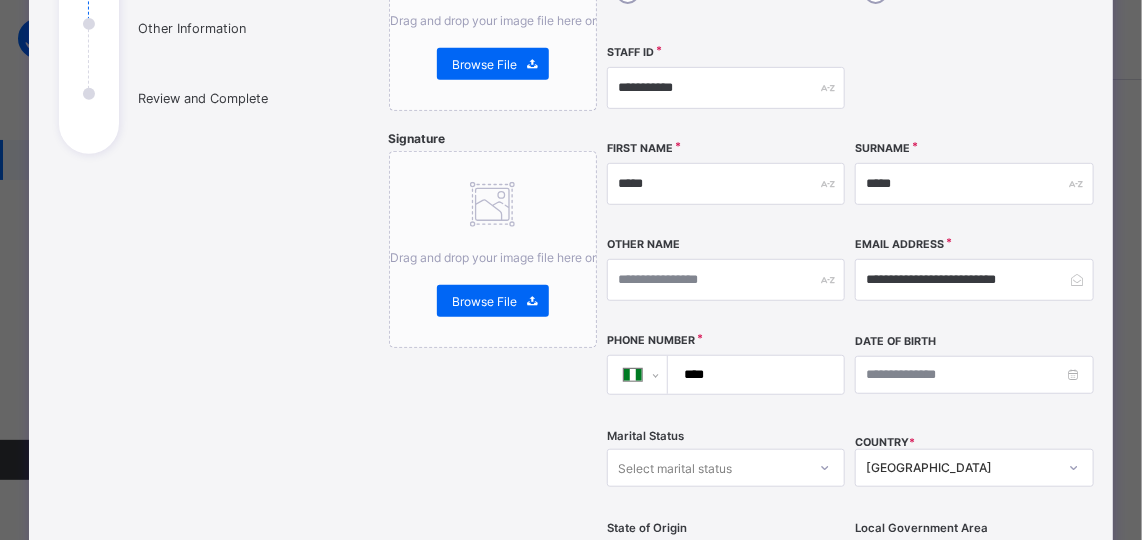 click on "****" at bounding box center [752, 375] 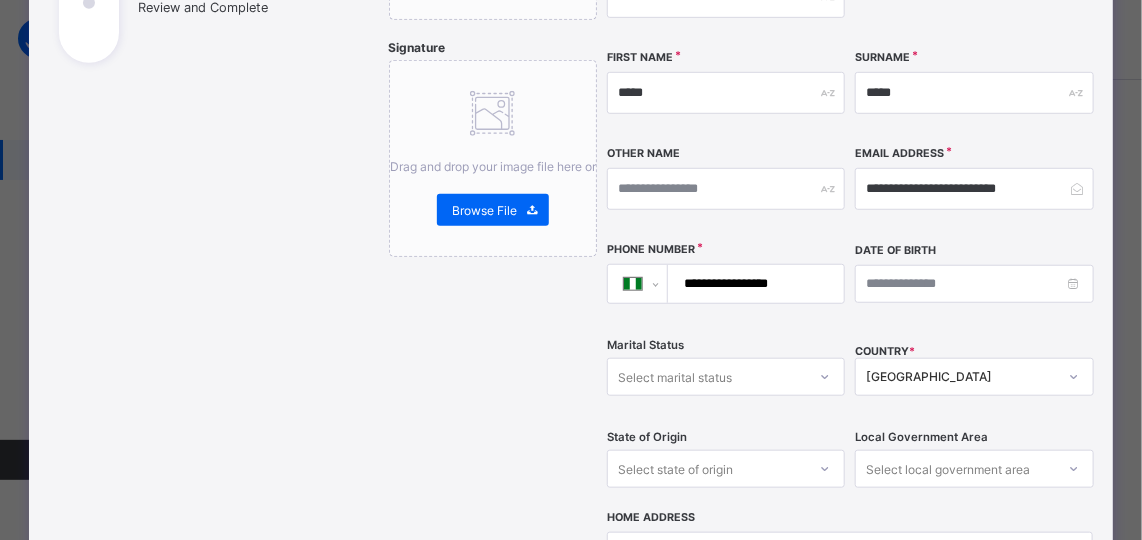 scroll, scrollTop: 406, scrollLeft: 0, axis: vertical 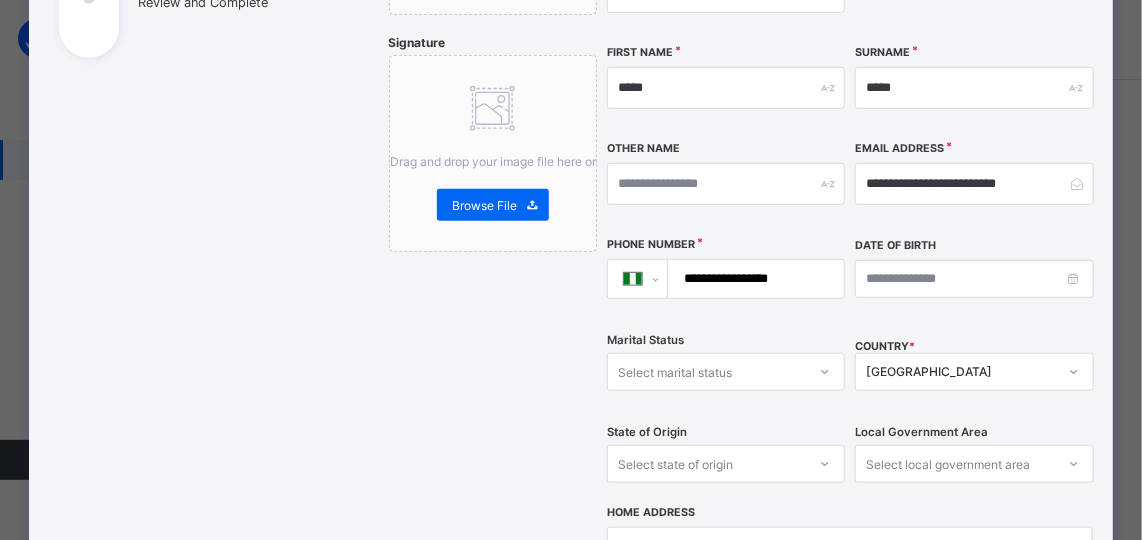 type on "**********" 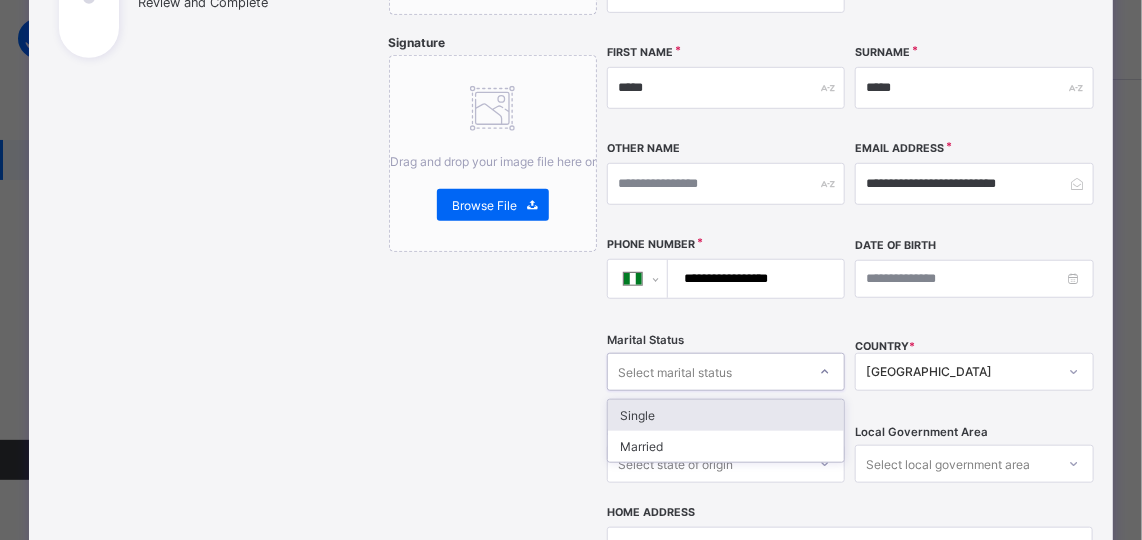 click 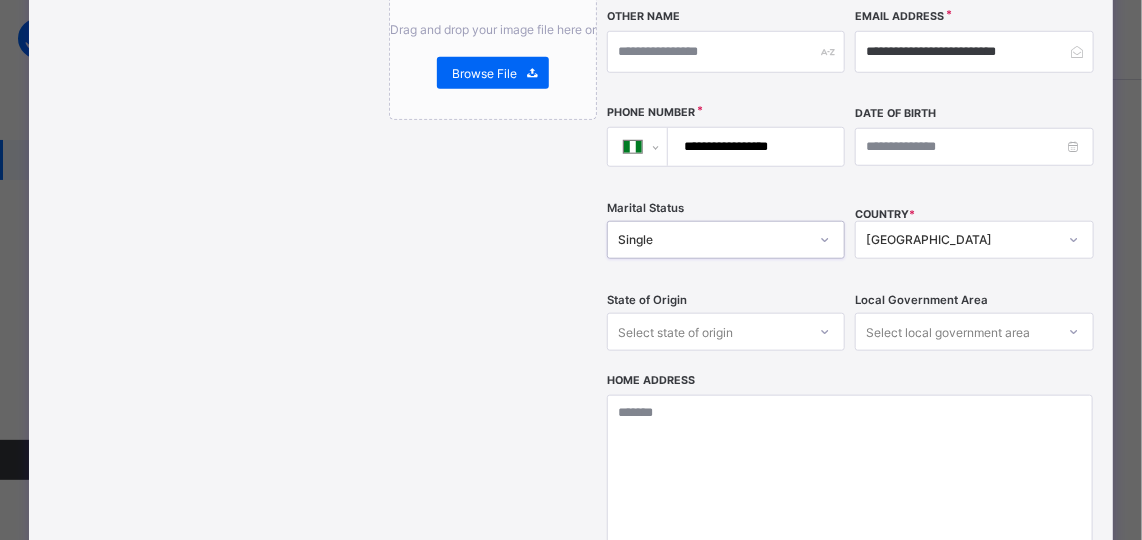 scroll, scrollTop: 539, scrollLeft: 0, axis: vertical 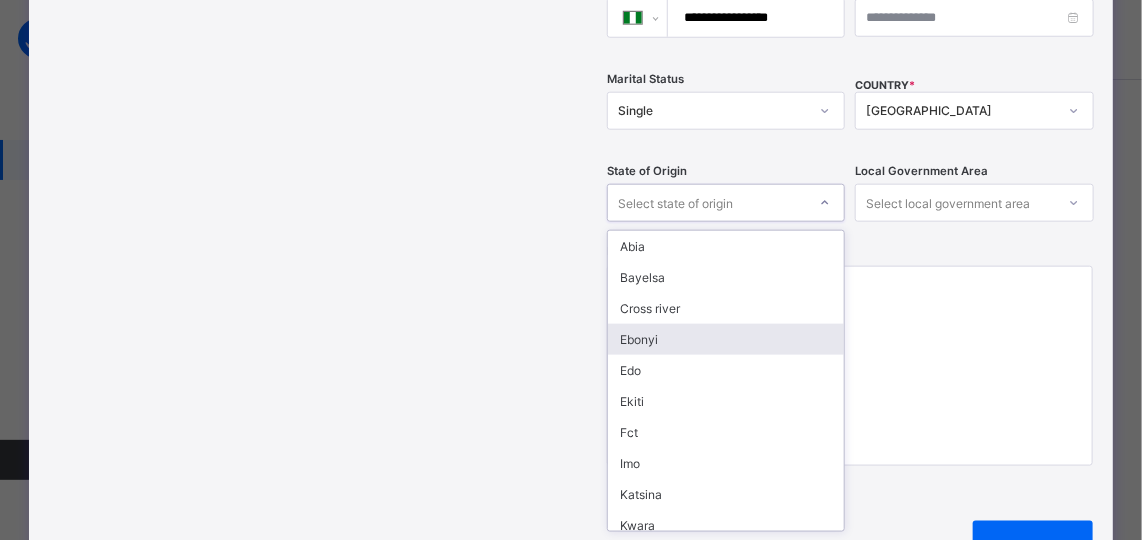click on "option Ebonyi focused, 4 of 37. 37 results available. Use Up and Down to choose options, press Enter to select the currently focused option, press Escape to exit the menu, press Tab to select the option and exit the menu. Select state of origin Abia Bayelsa Cross river Ebonyi Edo Ekiti Fct Imo Katsina Kwara Ogun Osun Oyo Sokoto Gombe Jigawa Nassarawa Ondo Zamfara Akwa ibom Anambra Kebbi Kaduna Kano Adamawa Enugu Lagos Bauchi Benue Borno Delta Kogi Niger Plateau Rivers Taraba Yobe" at bounding box center (726, 203) 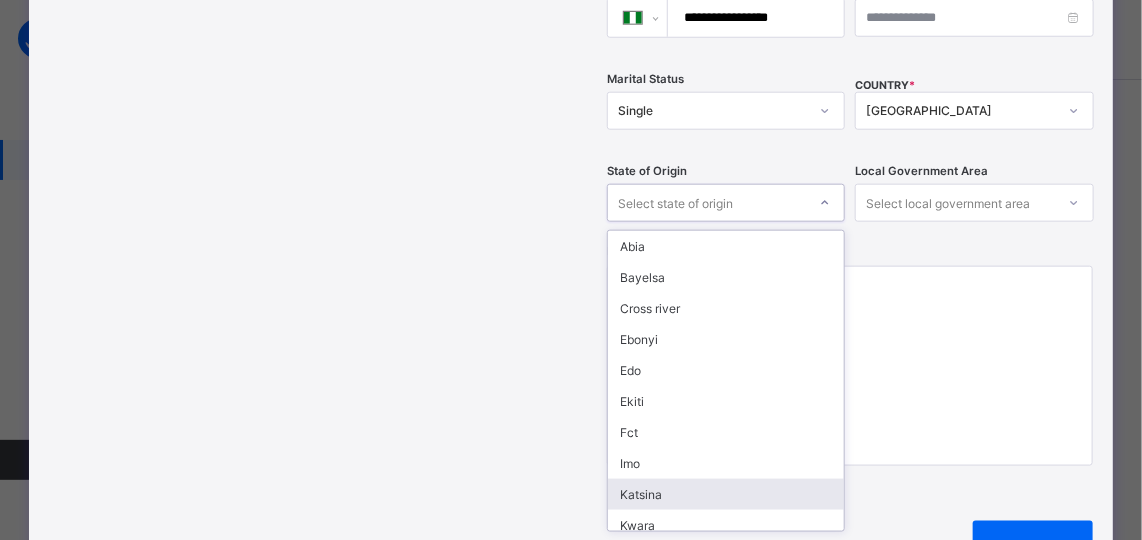 click on "Katsina" at bounding box center [726, 494] 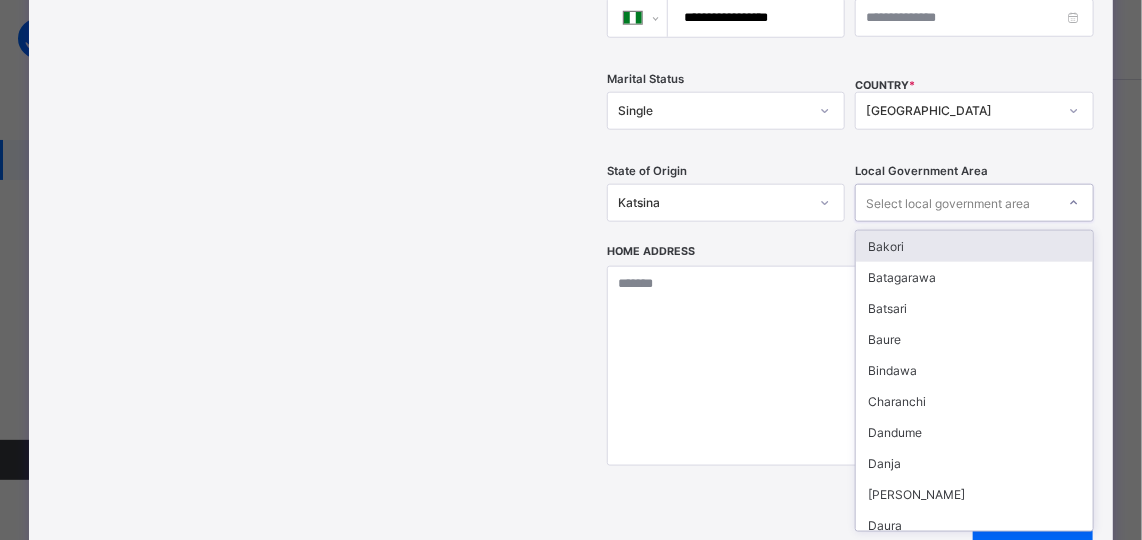 click 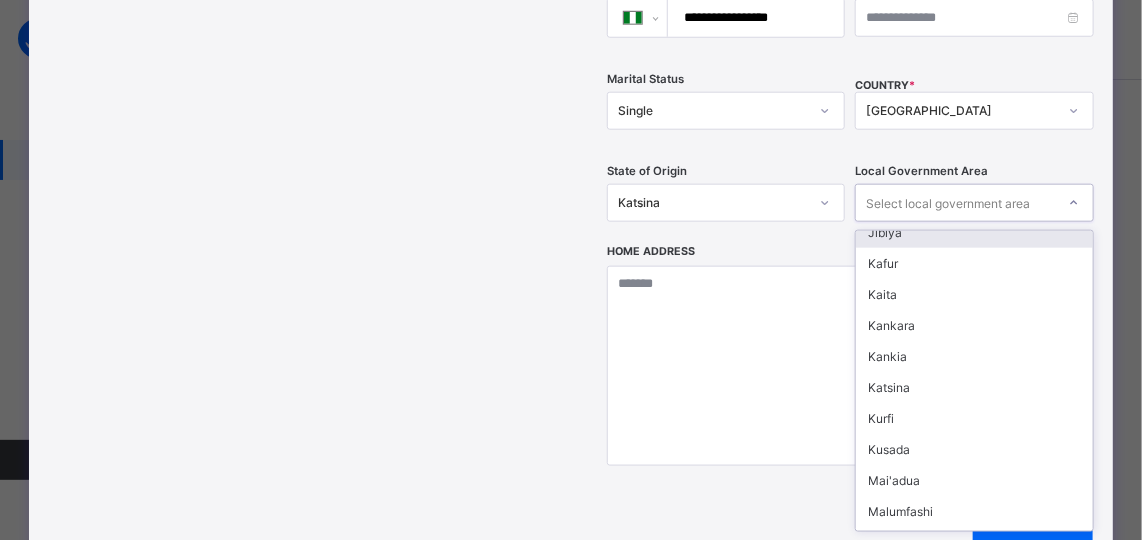 scroll, scrollTop: 479, scrollLeft: 0, axis: vertical 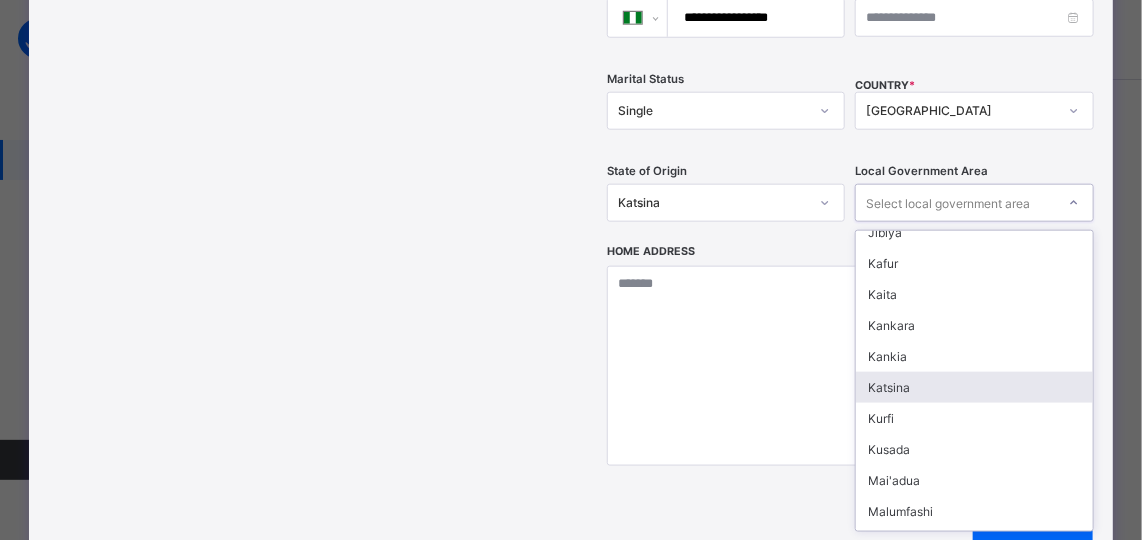 click on "Katsina" at bounding box center [974, 387] 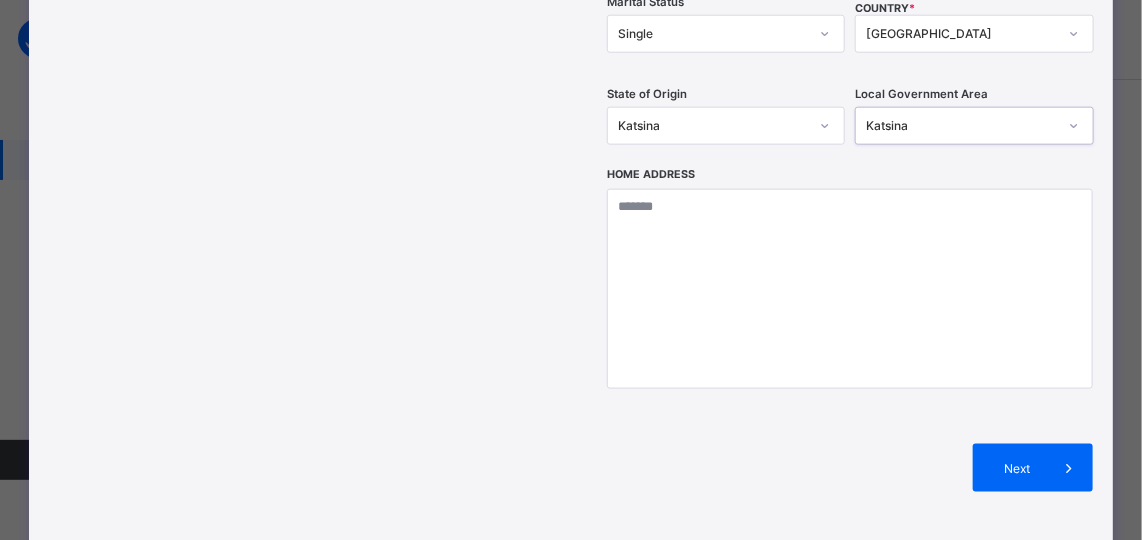 scroll, scrollTop: 745, scrollLeft: 0, axis: vertical 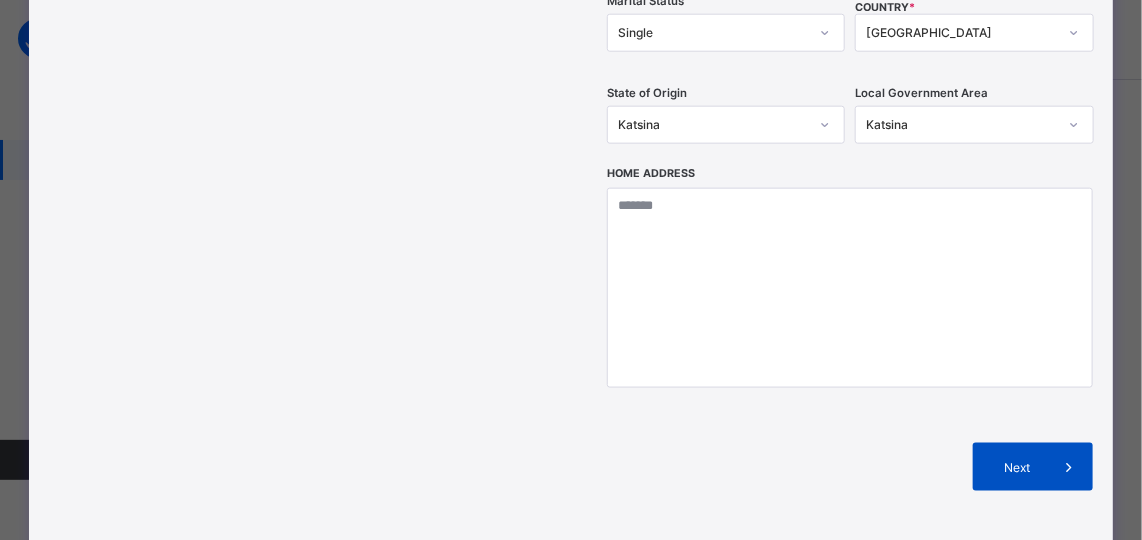 click on "Next" at bounding box center (1016, 467) 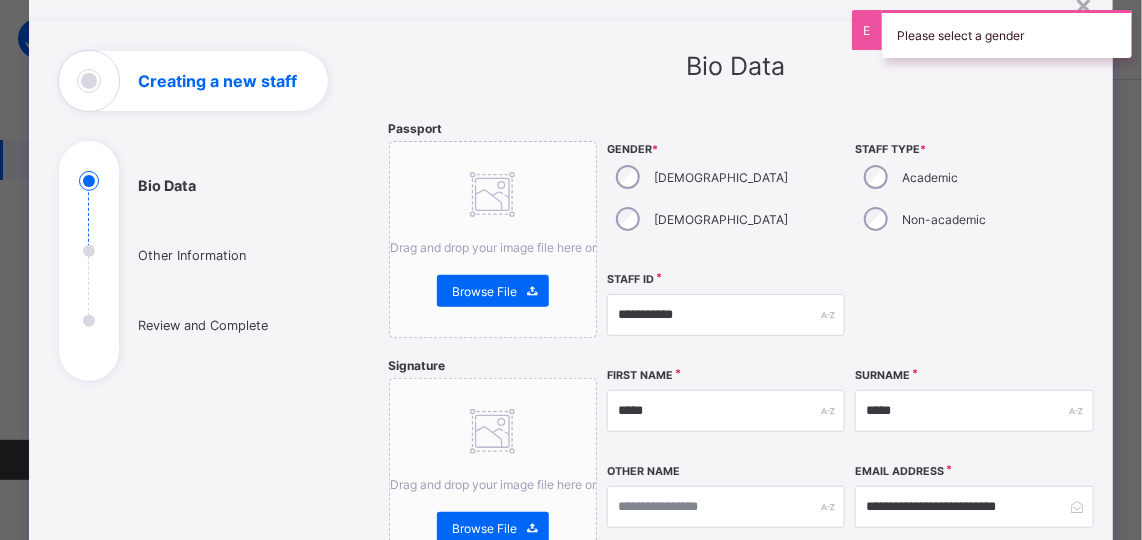 scroll, scrollTop: 80, scrollLeft: 0, axis: vertical 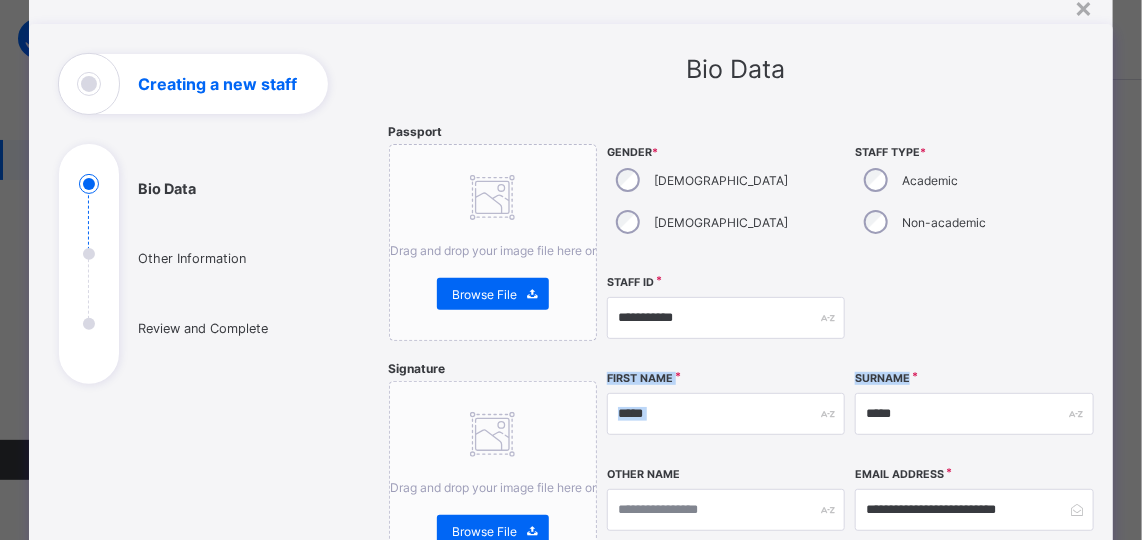 drag, startPoint x: 999, startPoint y: 347, endPoint x: 976, endPoint y: 427, distance: 83.240616 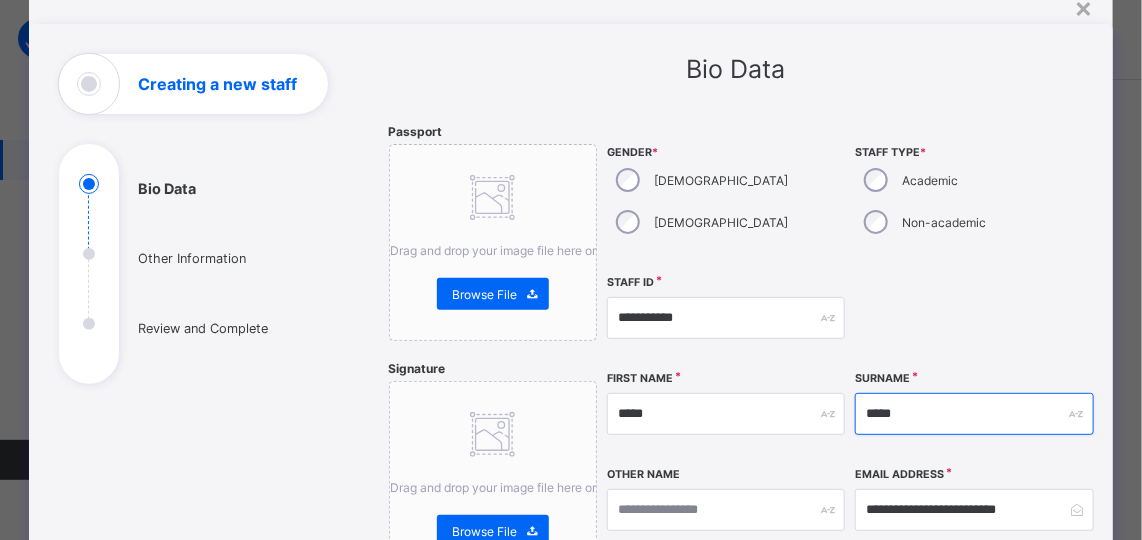 click on "*****" at bounding box center [974, 414] 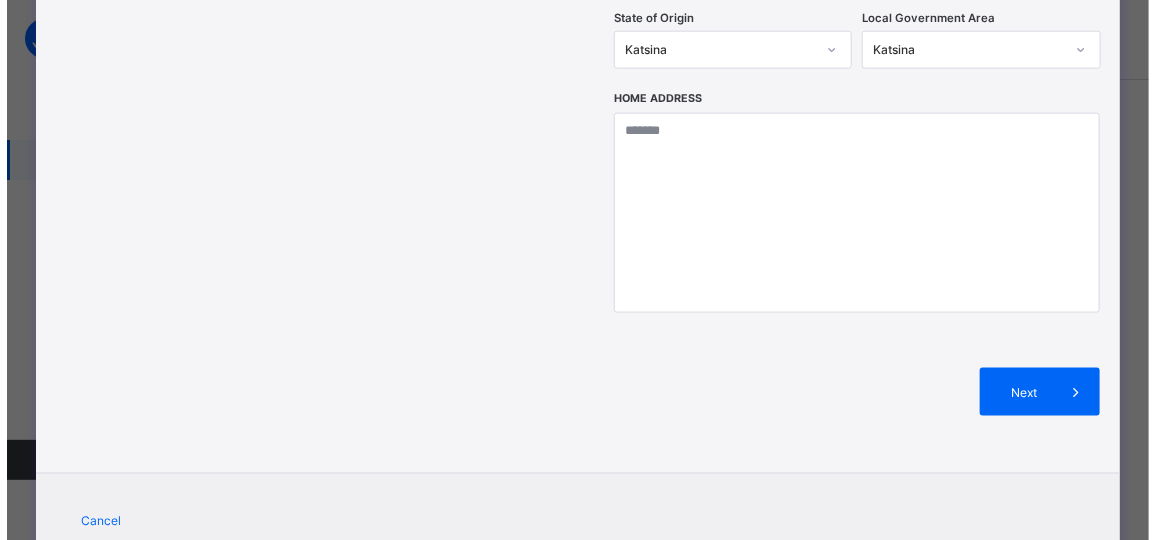 scroll, scrollTop: 896, scrollLeft: 0, axis: vertical 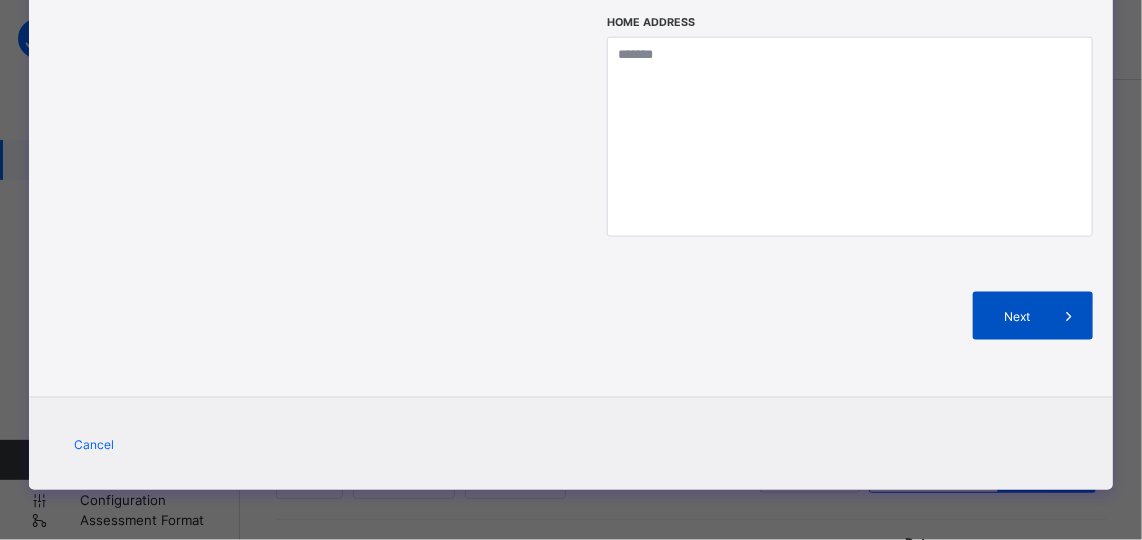 click on "Next" at bounding box center (1033, 316) 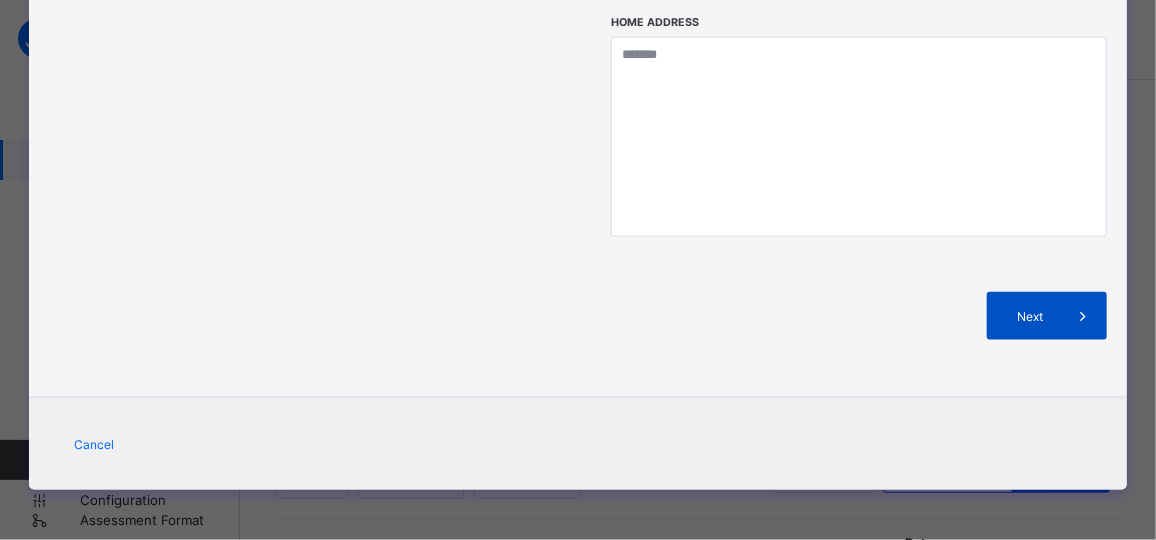 scroll, scrollTop: 501, scrollLeft: 0, axis: vertical 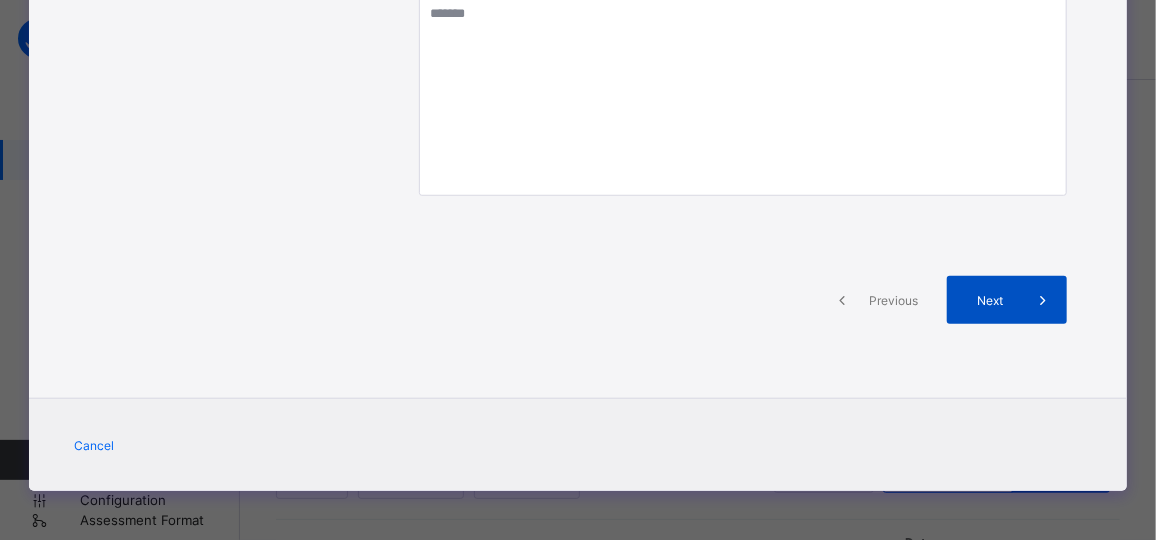 click on "Next" at bounding box center [990, 300] 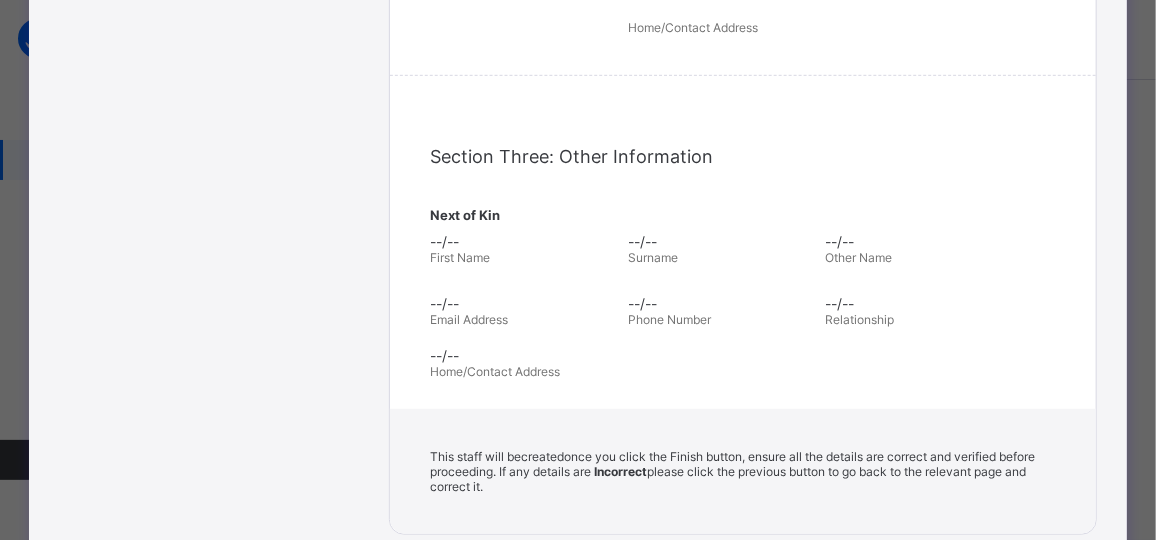scroll, scrollTop: 773, scrollLeft: 0, axis: vertical 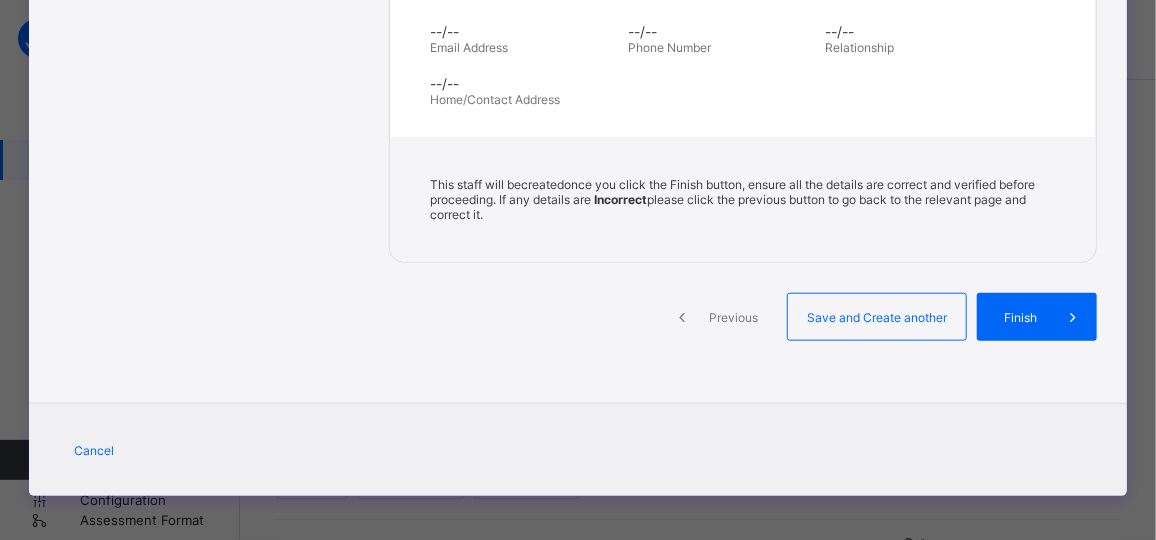 click on "Finish" at bounding box center [1037, 317] 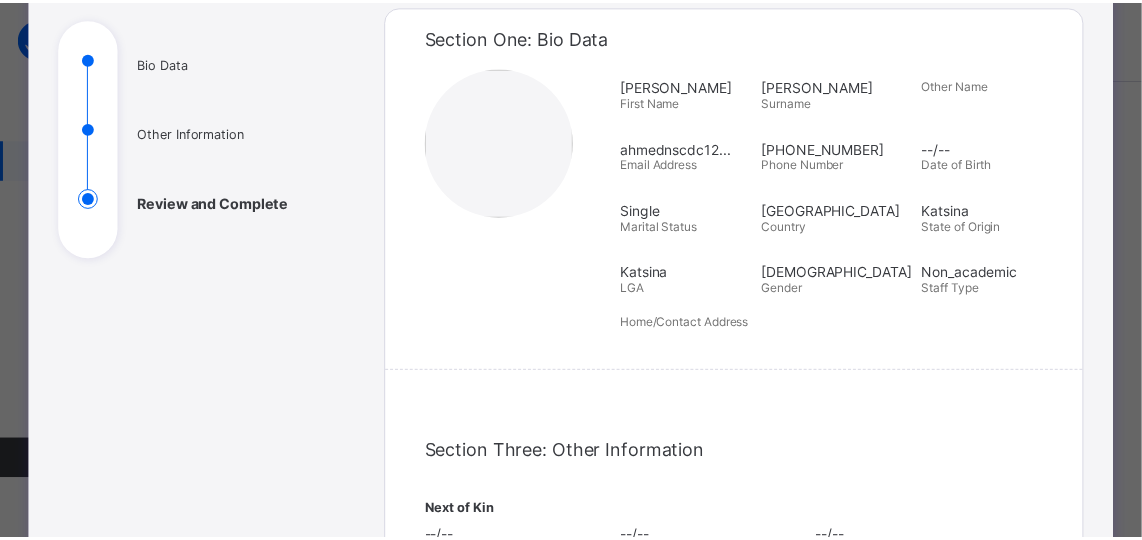 scroll, scrollTop: 205, scrollLeft: 0, axis: vertical 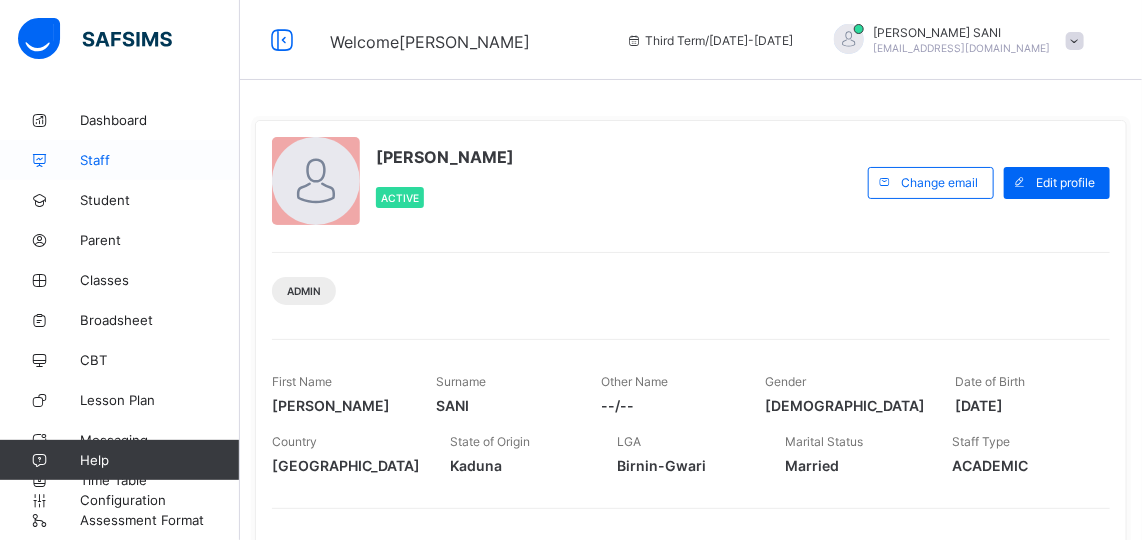 click on "Staff" at bounding box center [120, 160] 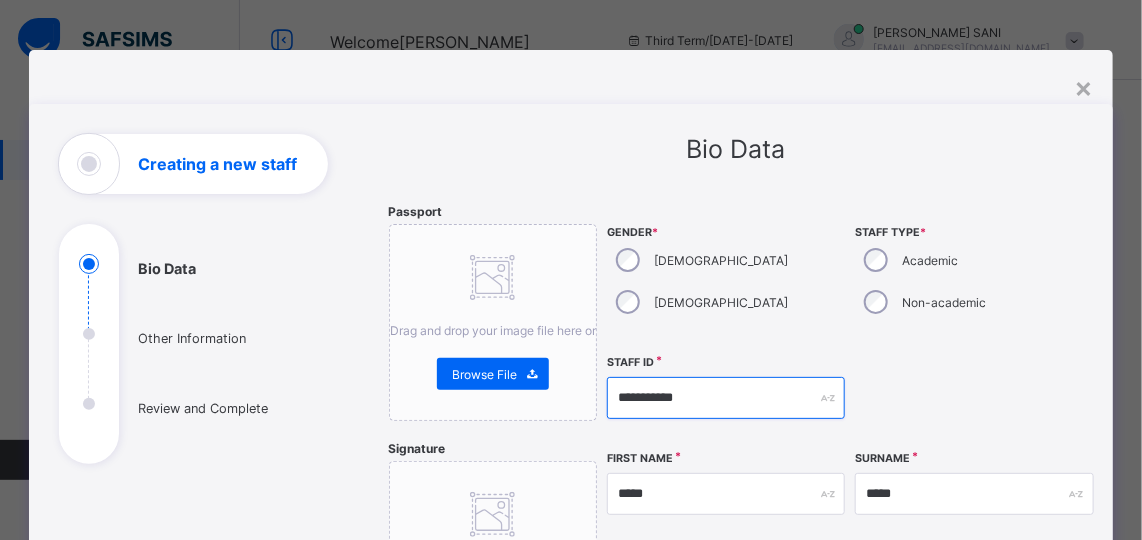 click on "**********" at bounding box center (726, 398) 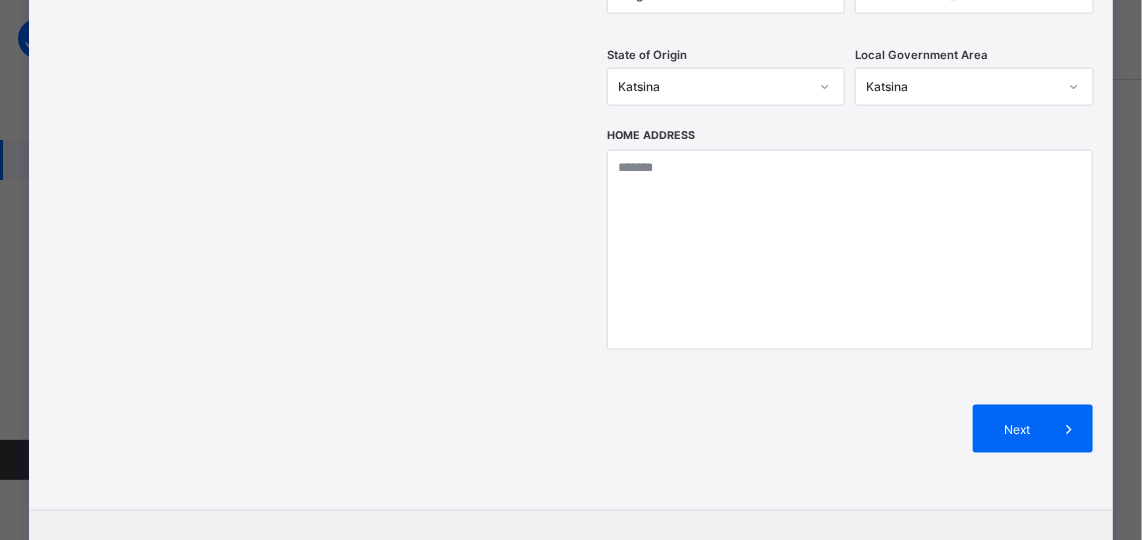 scroll, scrollTop: 896, scrollLeft: 0, axis: vertical 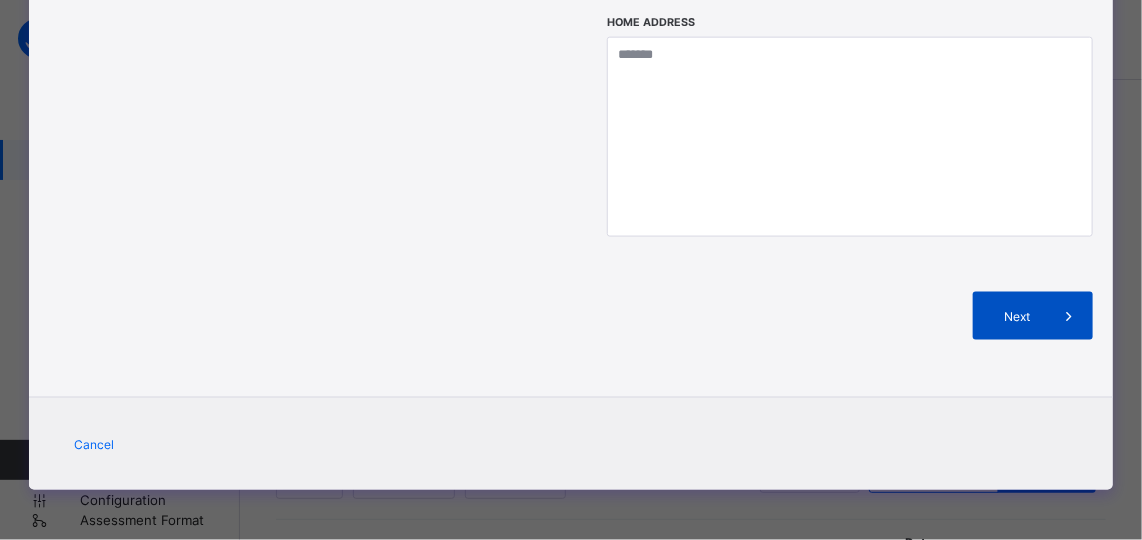 type on "**********" 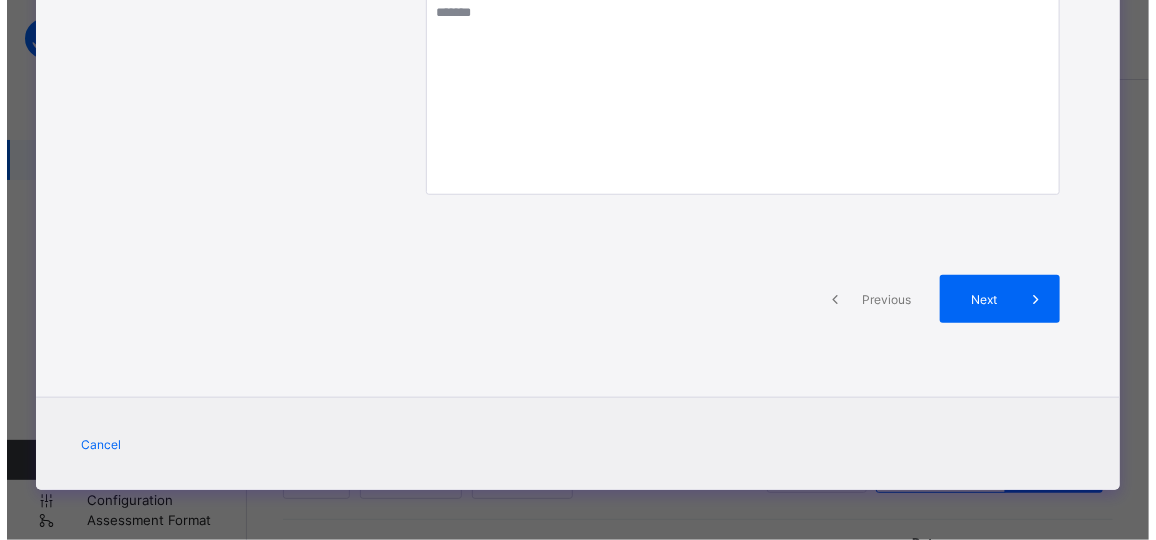 scroll, scrollTop: 501, scrollLeft: 0, axis: vertical 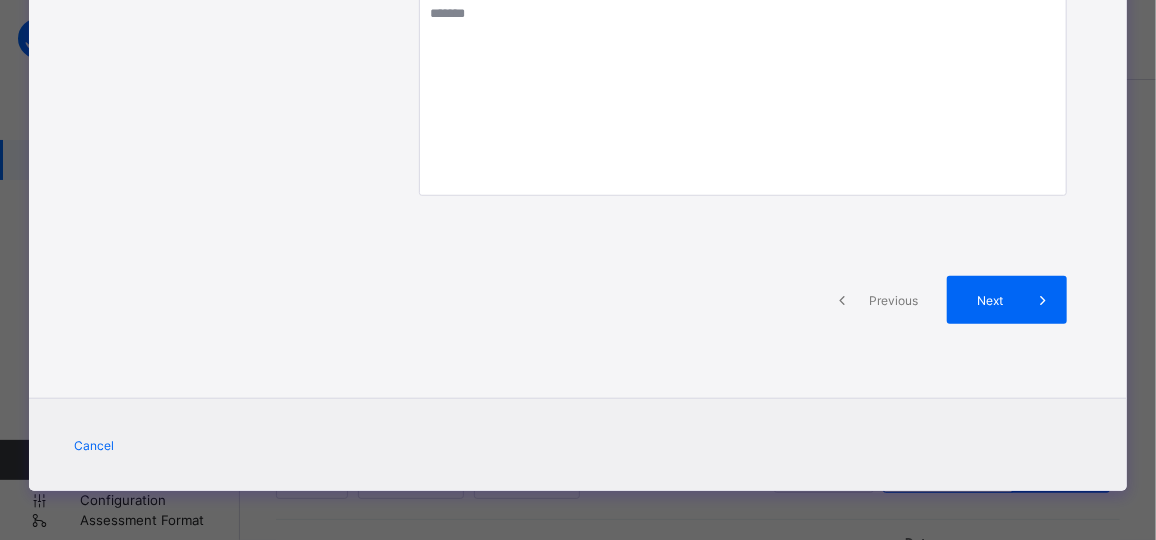 click at bounding box center [1043, 300] 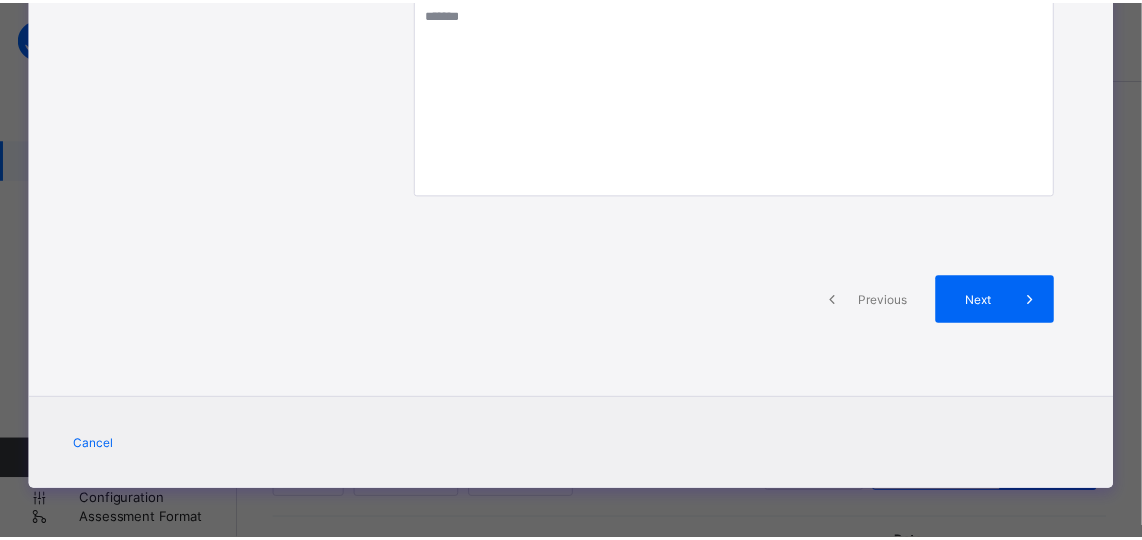 scroll, scrollTop: 773, scrollLeft: 0, axis: vertical 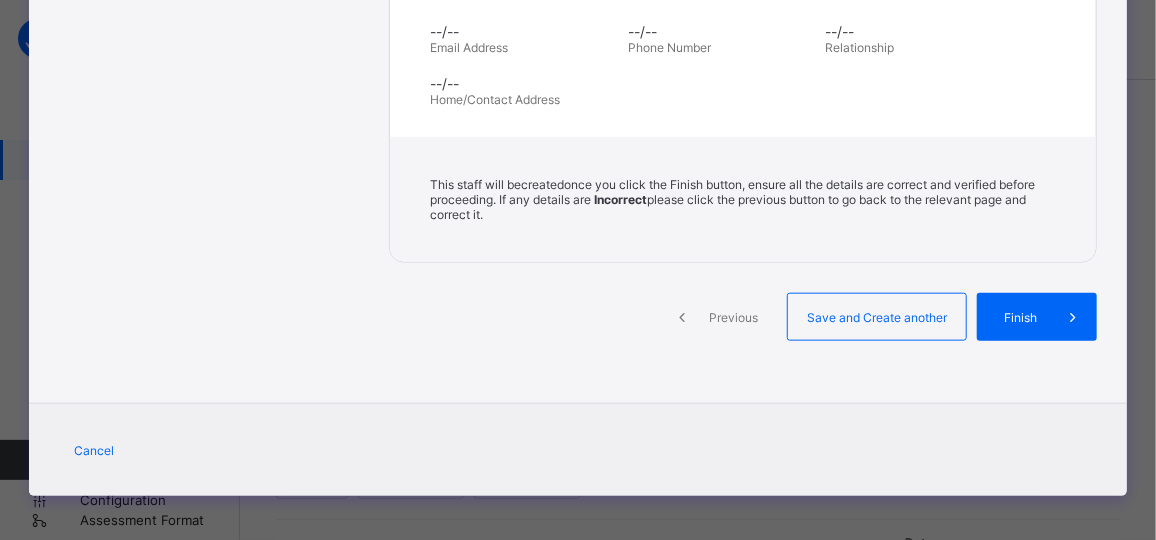 click on "Finish" at bounding box center [1020, 317] 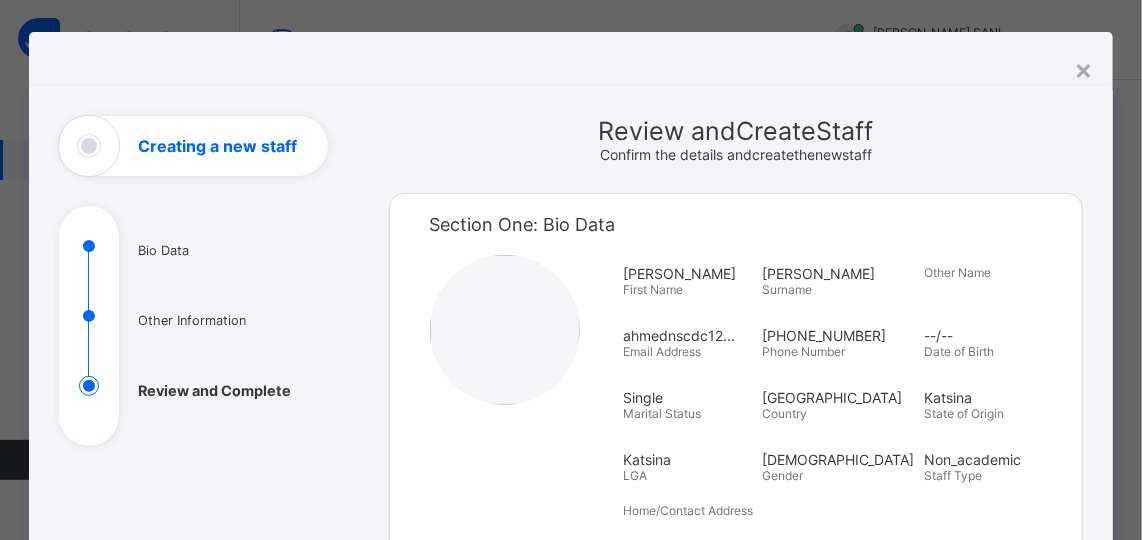 scroll, scrollTop: 17, scrollLeft: 0, axis: vertical 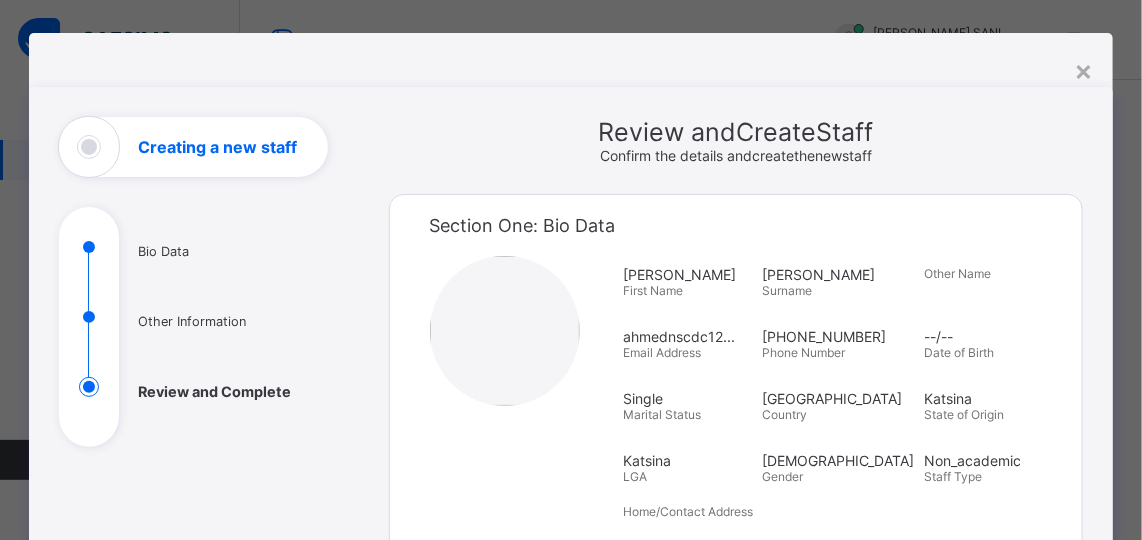 click on "Bio Data Other Information Review and Complete" at bounding box center [209, 342] 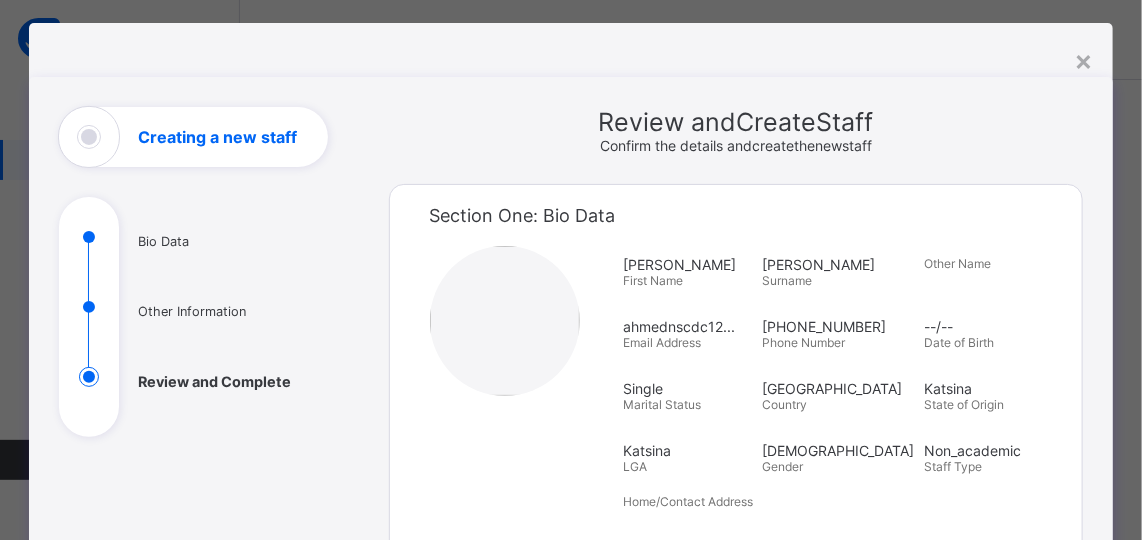 scroll, scrollTop: 0, scrollLeft: 0, axis: both 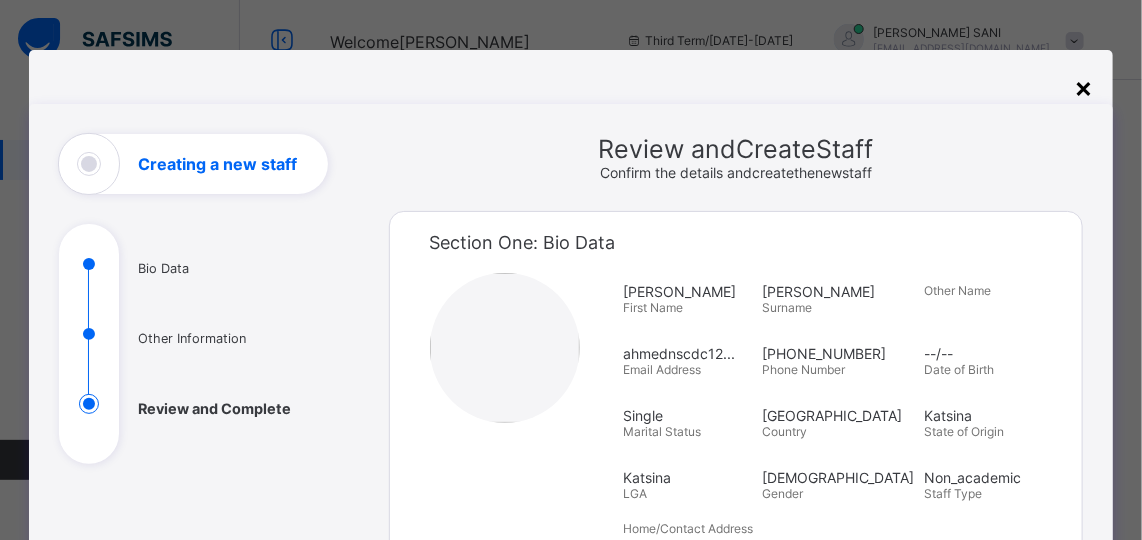 click on "×" at bounding box center (1083, 87) 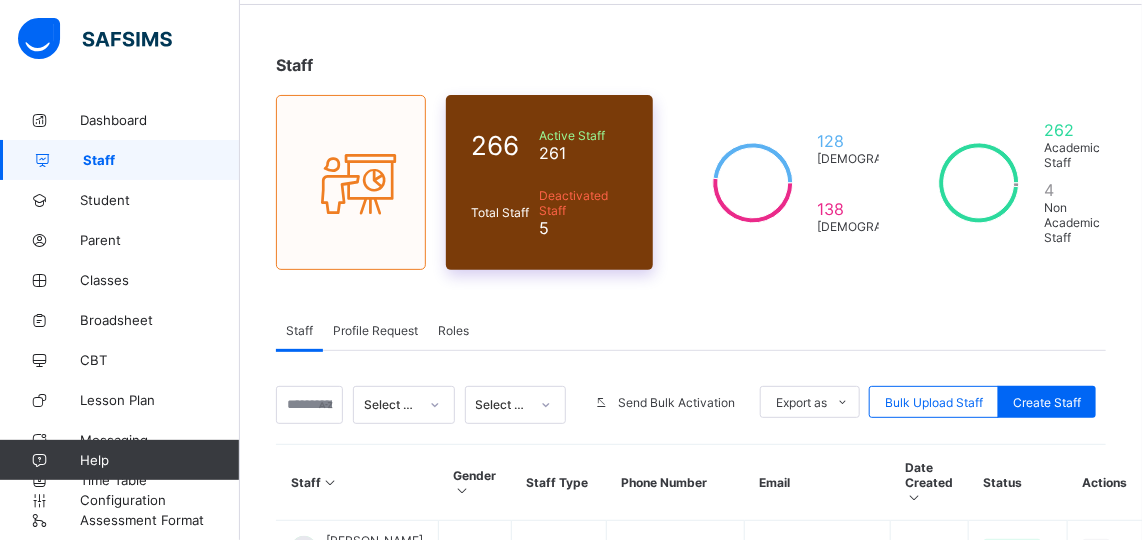 scroll, scrollTop: 64, scrollLeft: 0, axis: vertical 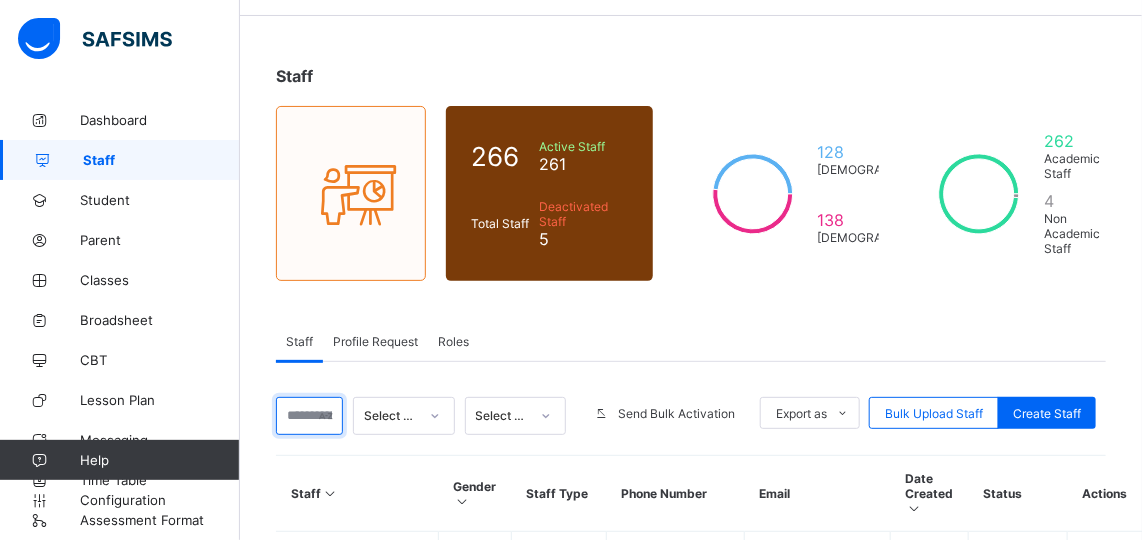 click at bounding box center [309, 416] 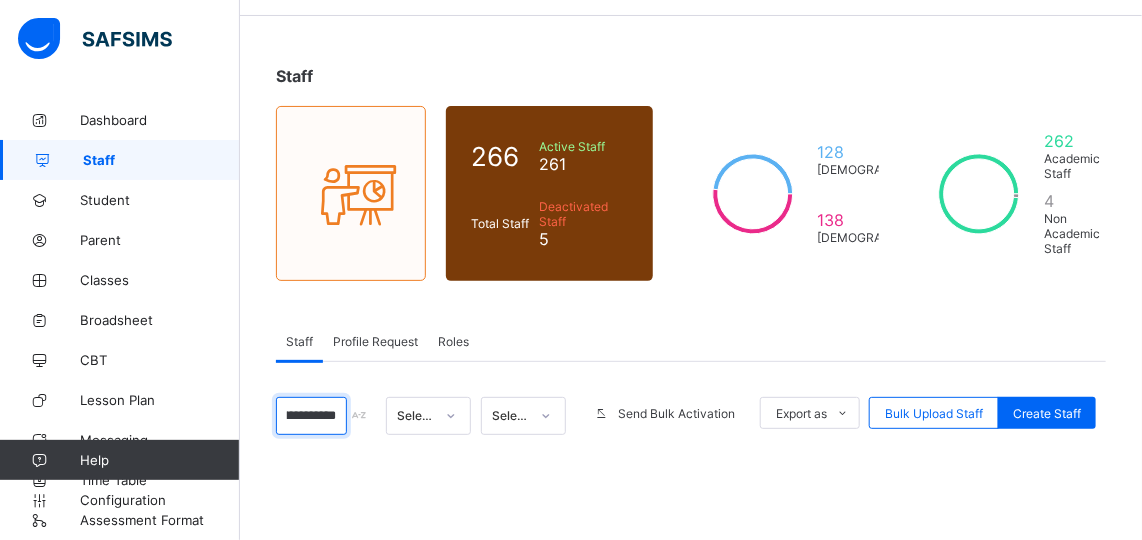 scroll, scrollTop: 0, scrollLeft: 52, axis: horizontal 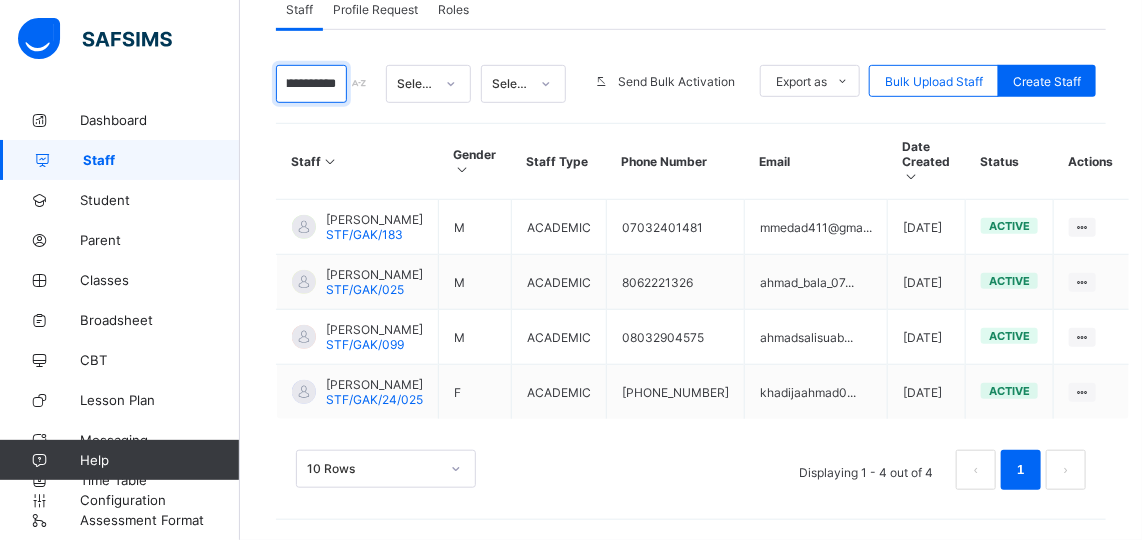 type on "**********" 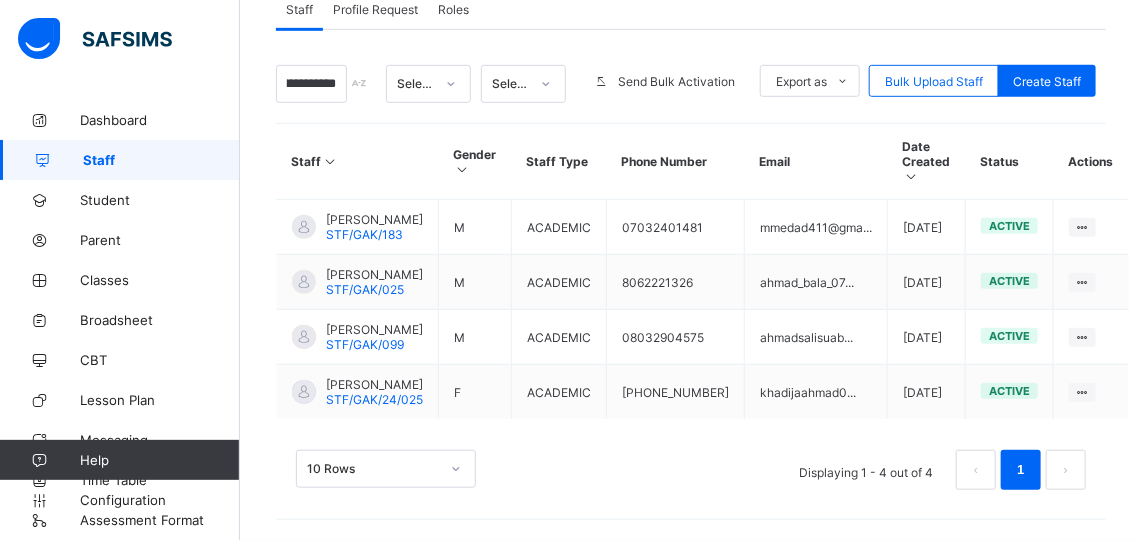 scroll, scrollTop: 0, scrollLeft: 0, axis: both 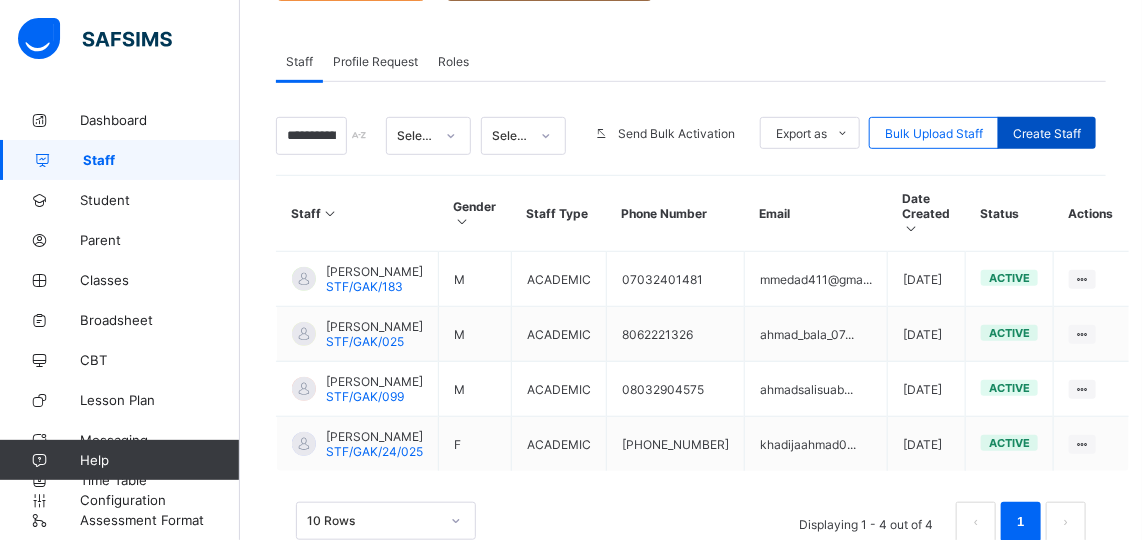 click on "Create Staff" at bounding box center (1047, 133) 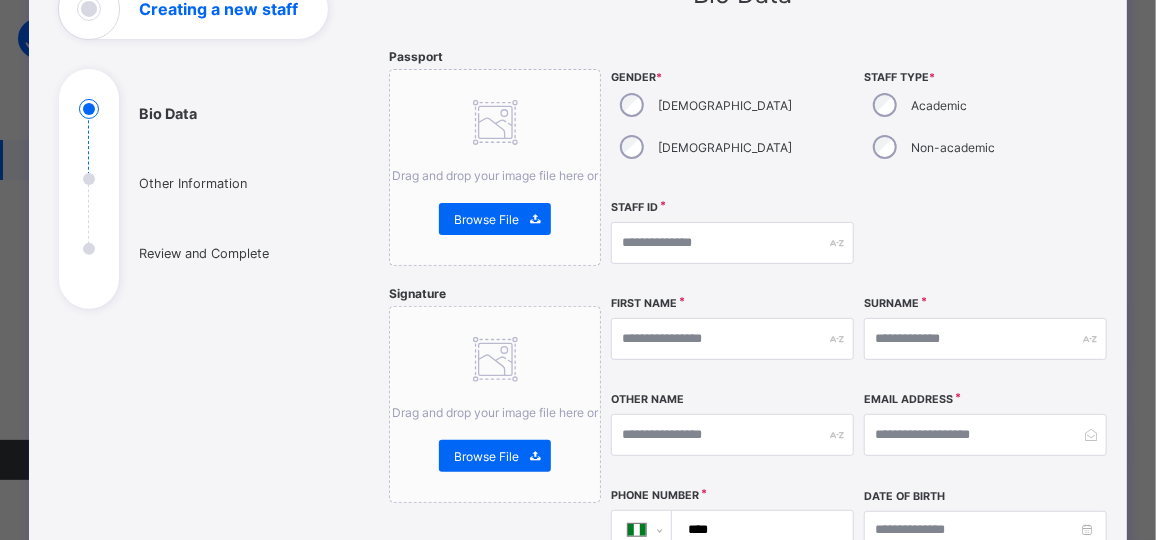 scroll, scrollTop: 161, scrollLeft: 0, axis: vertical 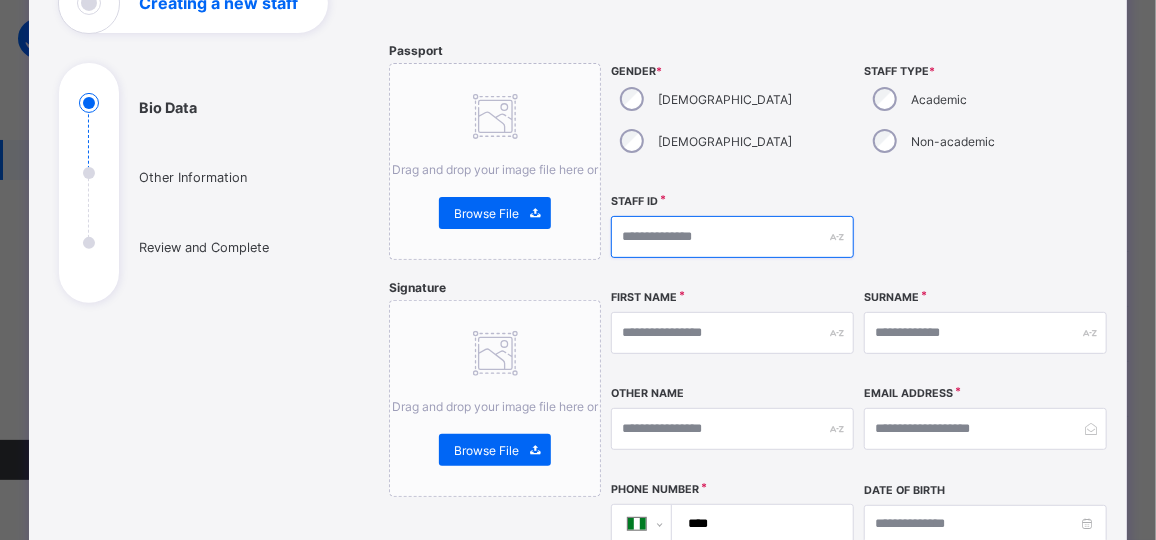 click at bounding box center (732, 237) 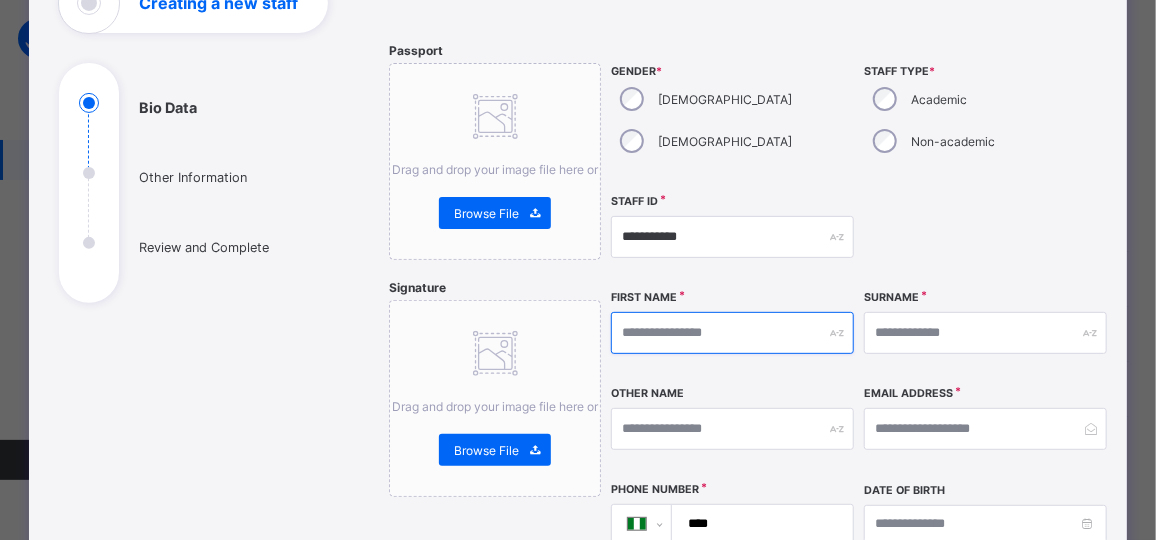 type on "*****" 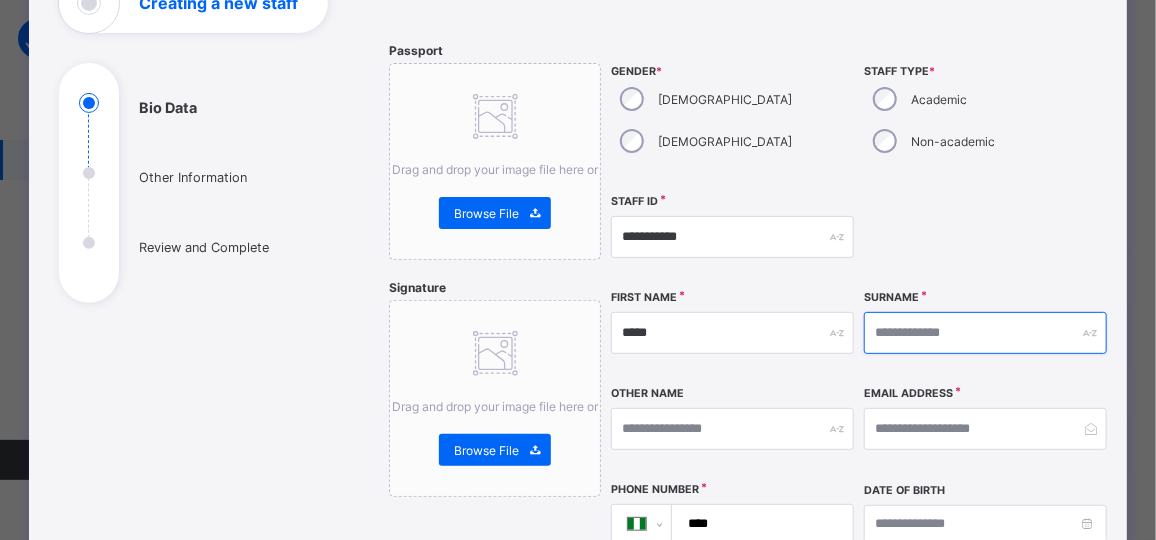 type on "*****" 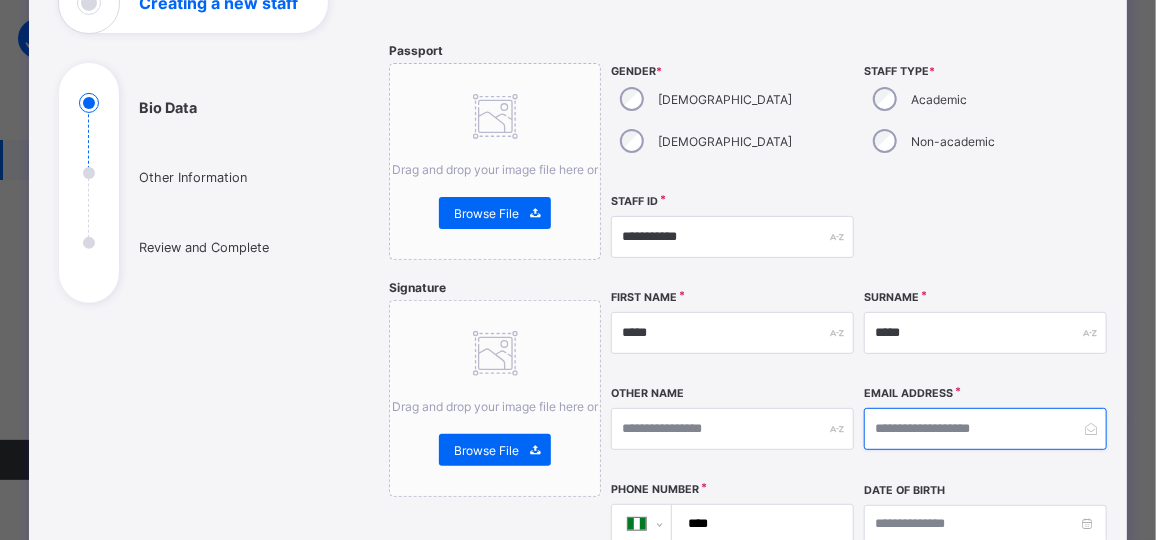 type on "**********" 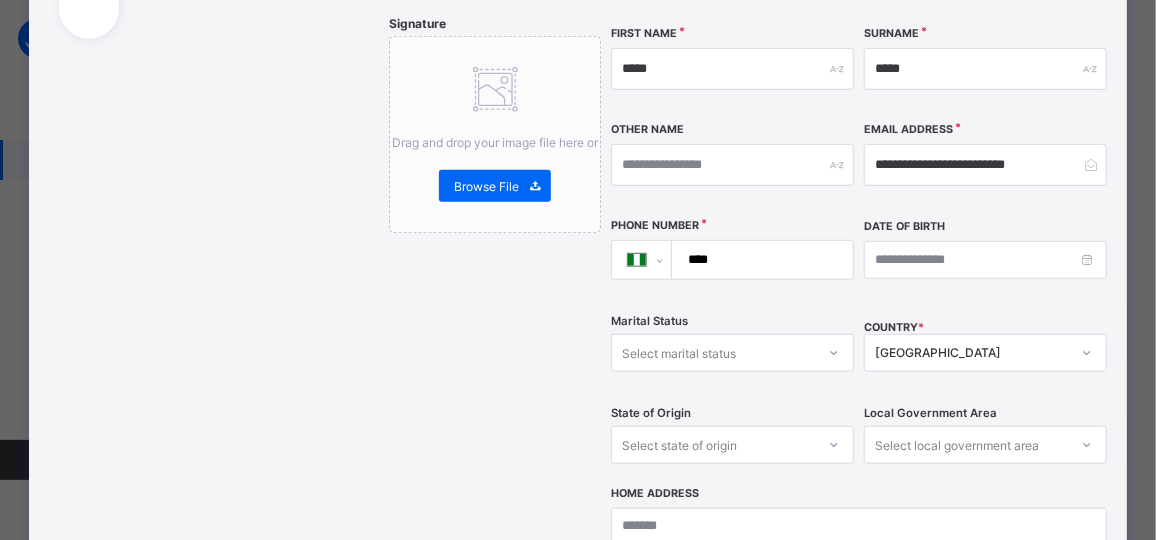 scroll, scrollTop: 428, scrollLeft: 0, axis: vertical 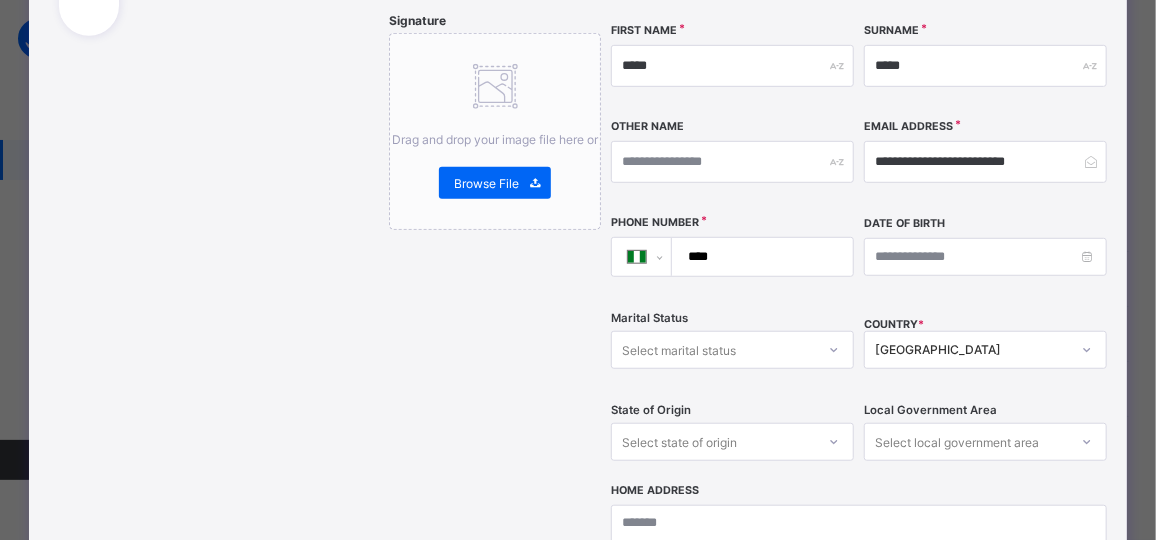 type on "**********" 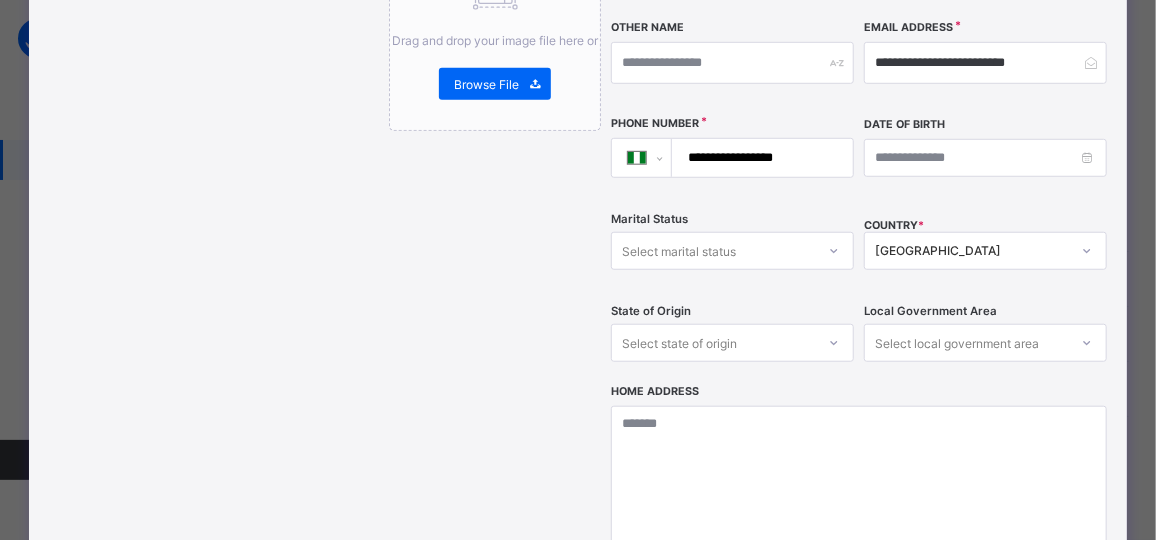 scroll, scrollTop: 537, scrollLeft: 0, axis: vertical 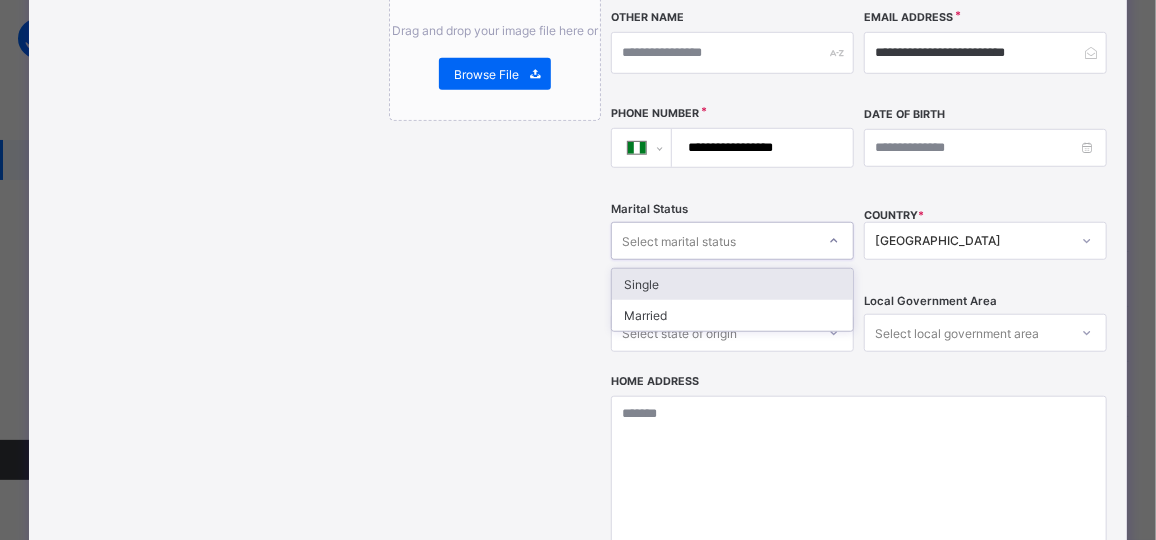 click 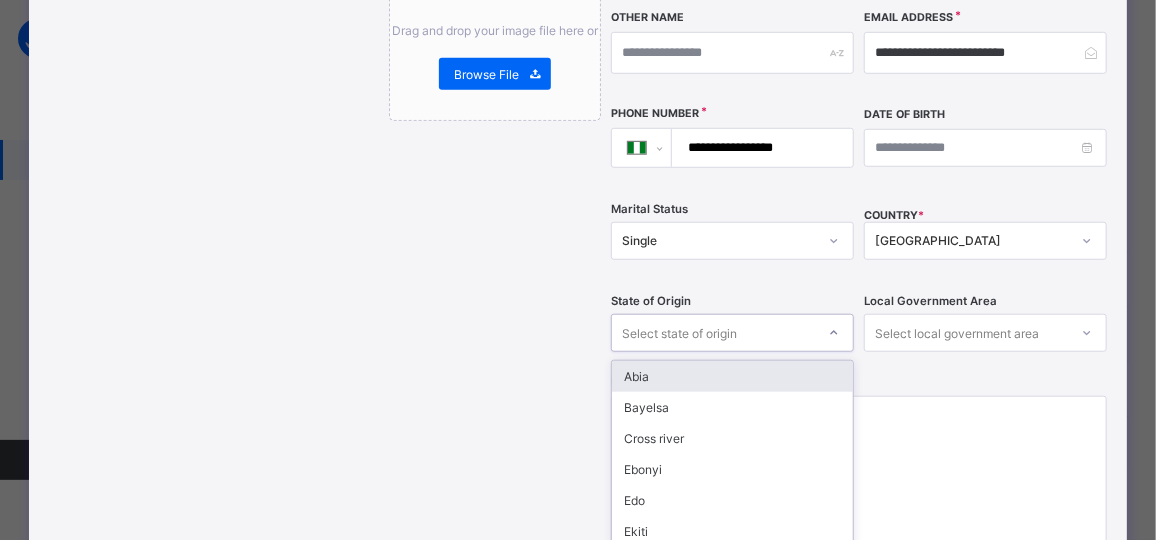 scroll, scrollTop: 667, scrollLeft: 0, axis: vertical 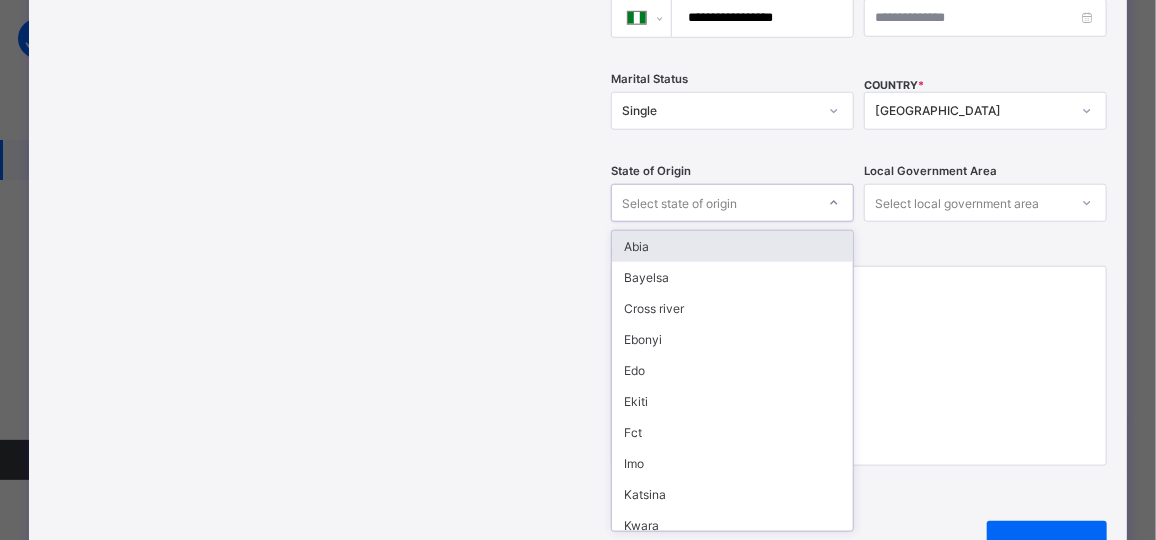 click on "option Abia focused, 1 of 37. 37 results available. Use Up and Down to choose options, press Enter to select the currently focused option, press Escape to exit the menu, press Tab to select the option and exit the menu. Select state of origin Abia Bayelsa Cross river Ebonyi Edo Ekiti Fct Imo Katsina Kwara Ogun Osun Oyo Sokoto Gombe Jigawa Nassarawa Ondo Zamfara Akwa ibom Anambra Kebbi Kaduna Kano Adamawa Enugu Lagos Bauchi Benue Borno Delta Kogi Niger Plateau Rivers Taraba Yobe" at bounding box center (732, 203) 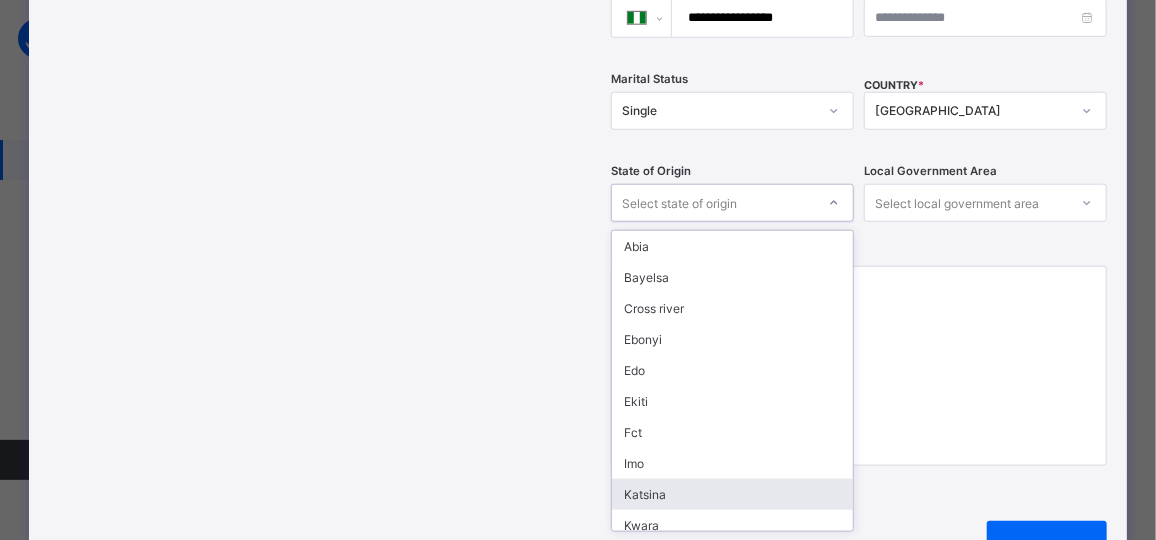 click on "Katsina" at bounding box center [732, 494] 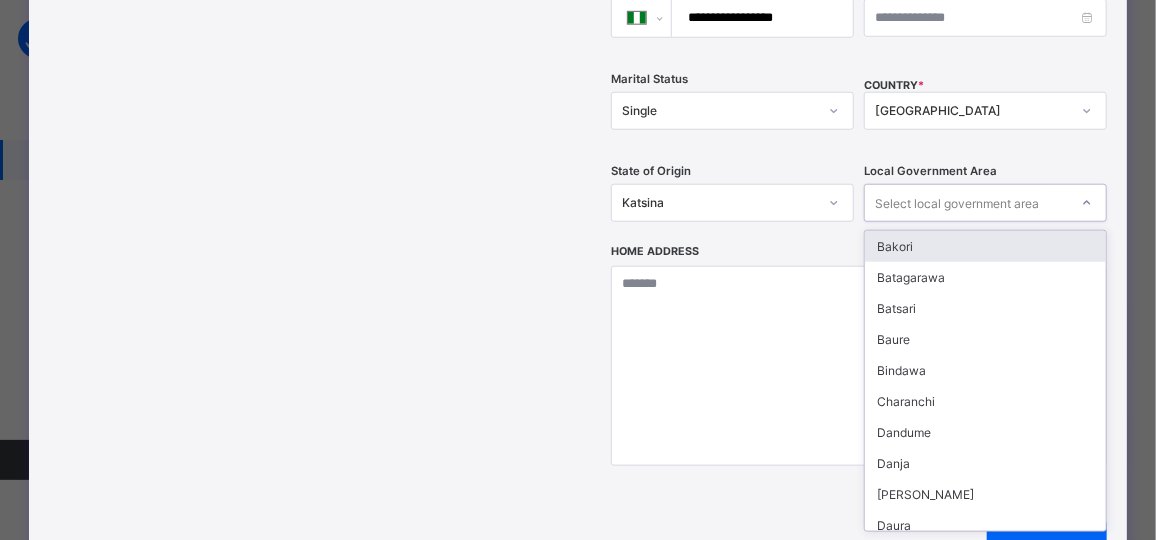click 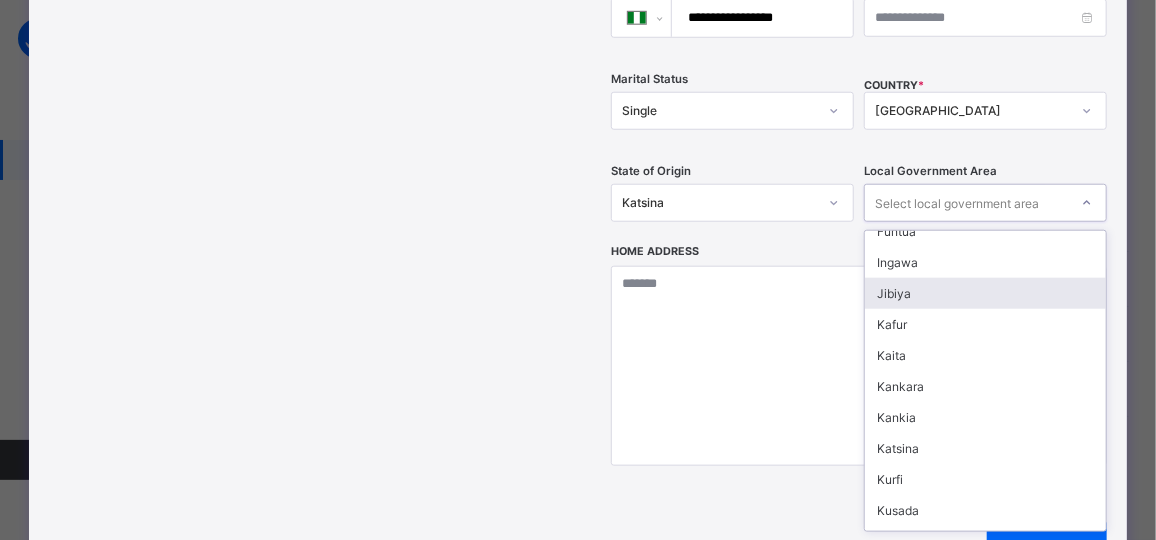 scroll, scrollTop: 419, scrollLeft: 0, axis: vertical 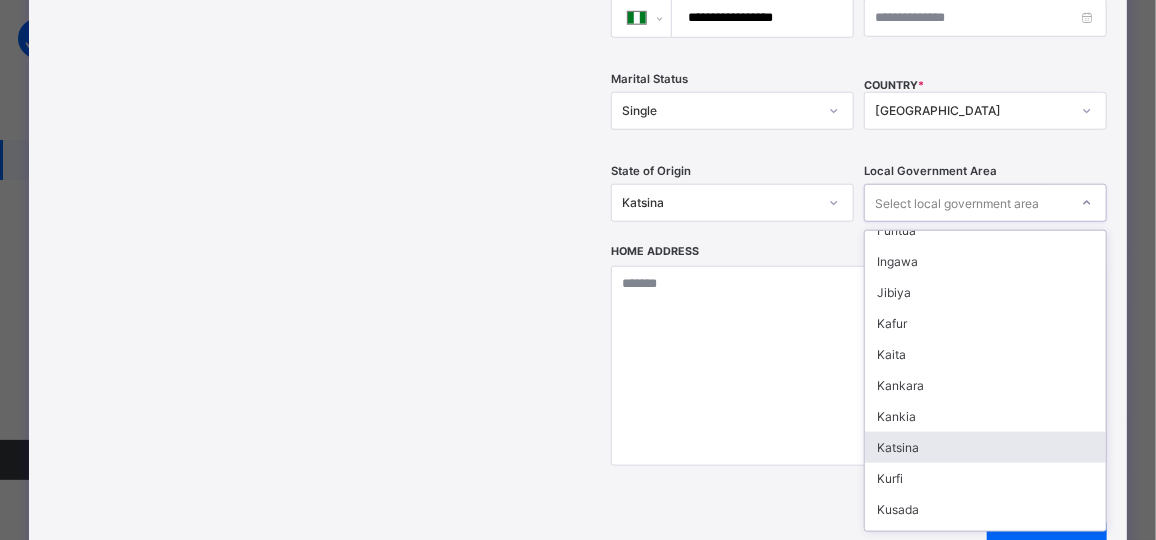 click on "Katsina" at bounding box center [985, 447] 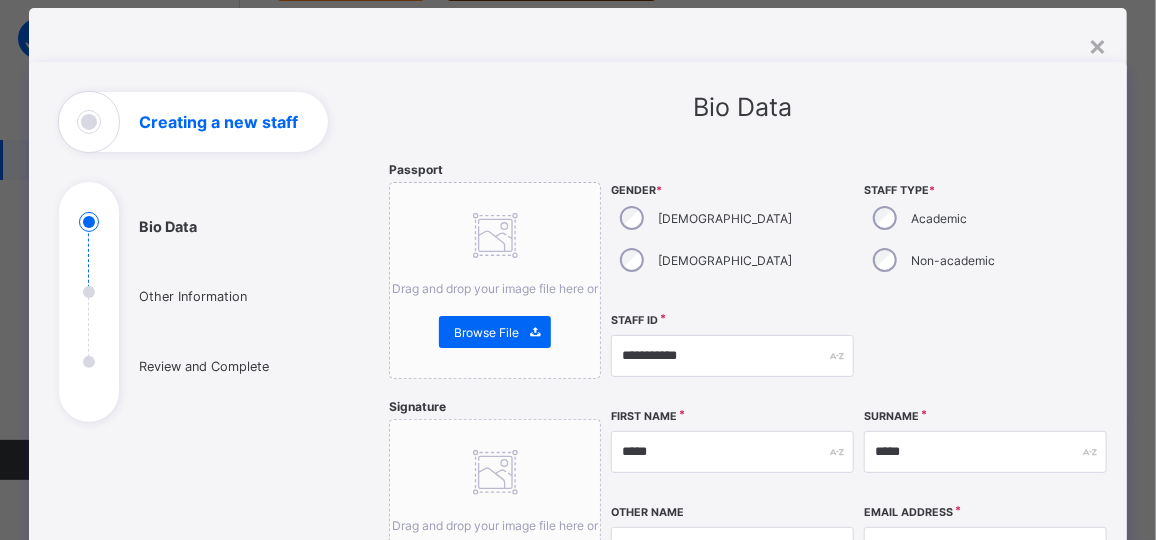 scroll, scrollTop: 0, scrollLeft: 0, axis: both 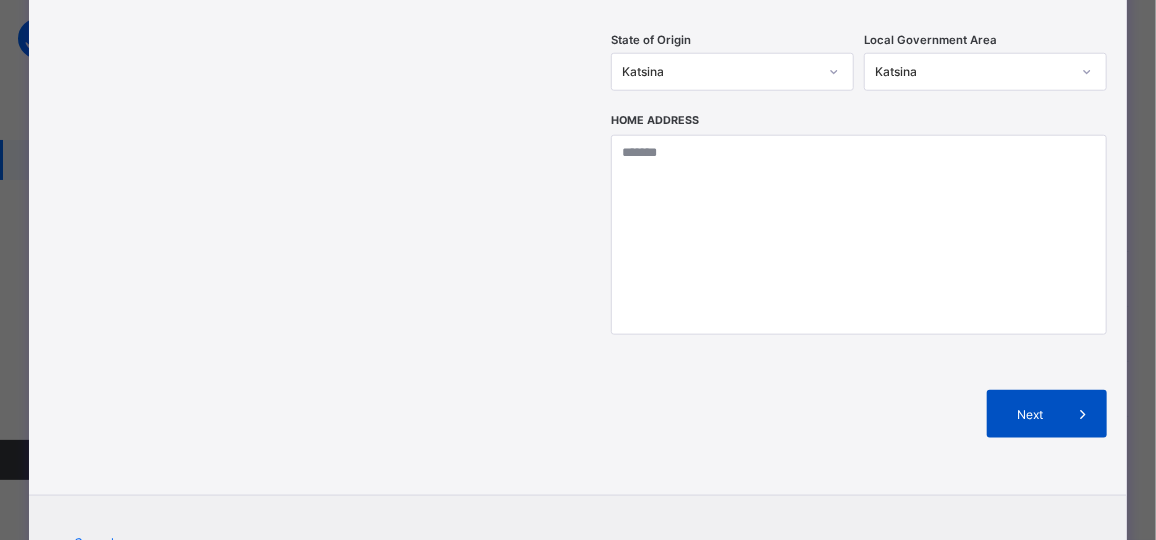 click on "Next" at bounding box center (1030, 414) 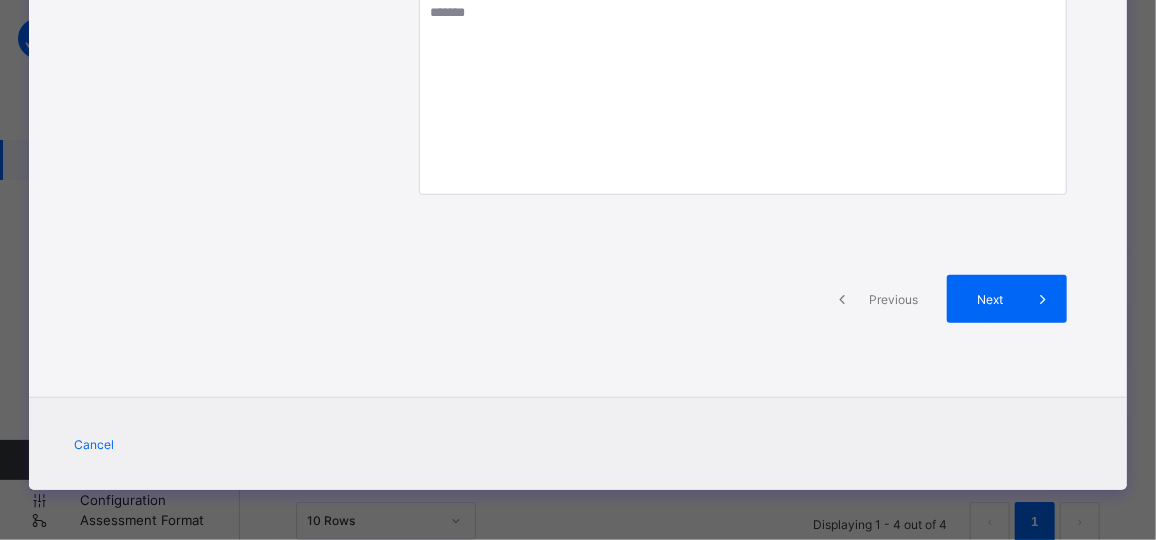 scroll, scrollTop: 501, scrollLeft: 0, axis: vertical 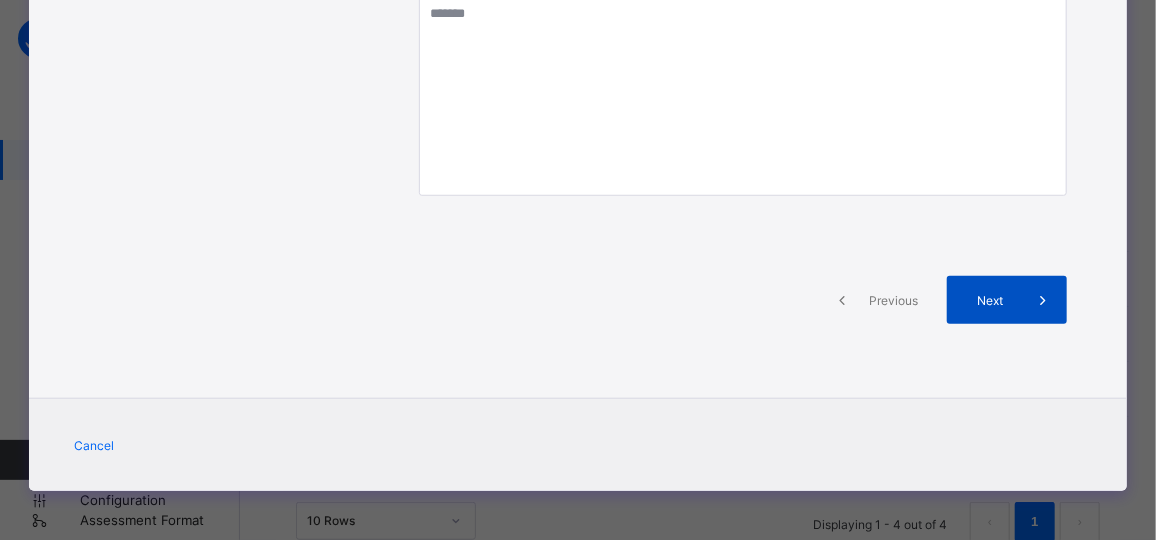 click on "Next" at bounding box center (990, 300) 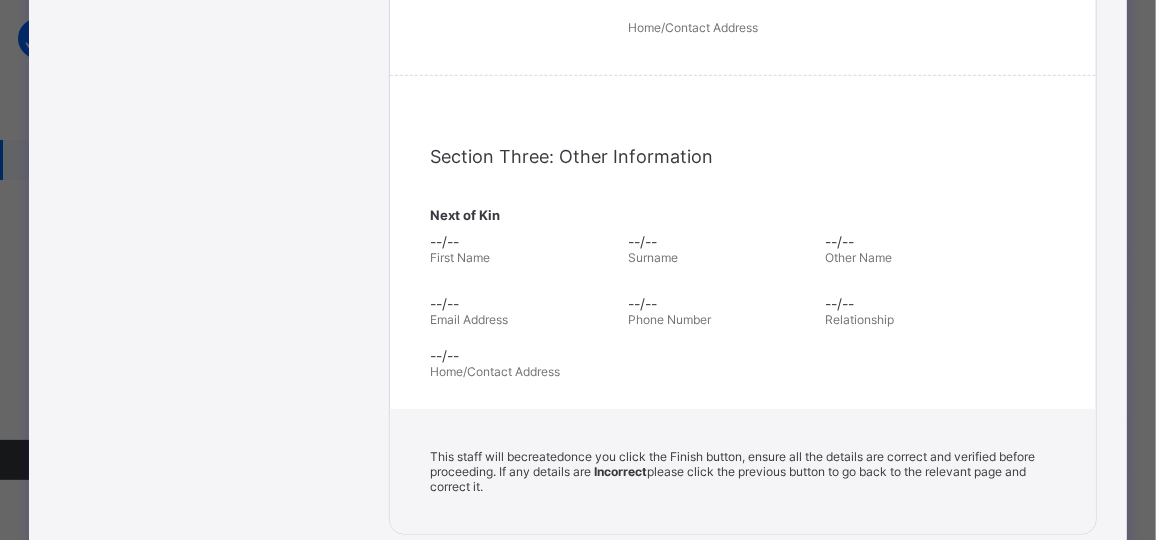 scroll, scrollTop: 773, scrollLeft: 0, axis: vertical 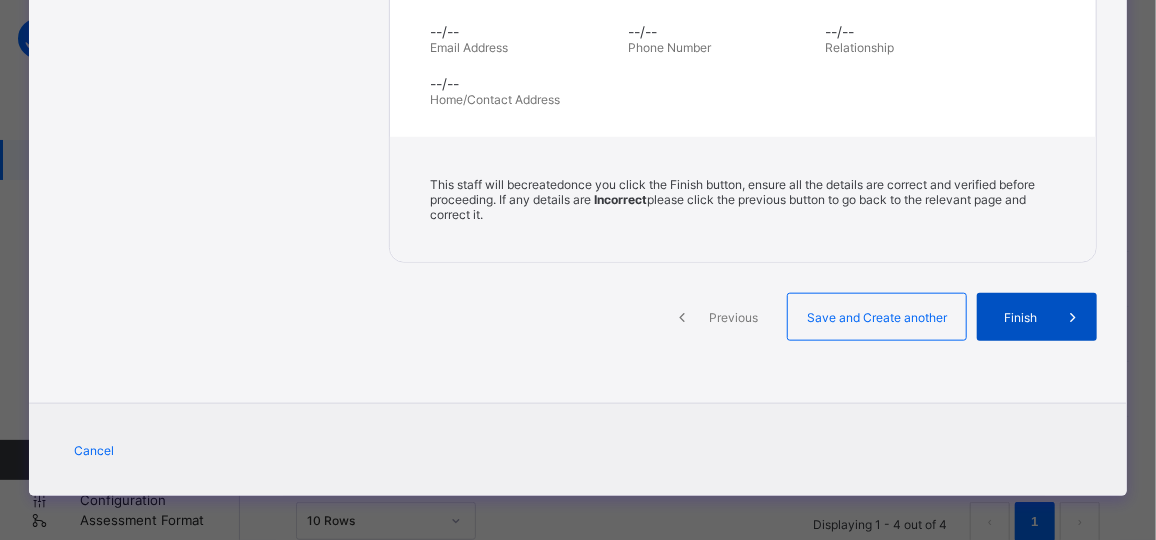 click on "Finish" at bounding box center (1020, 317) 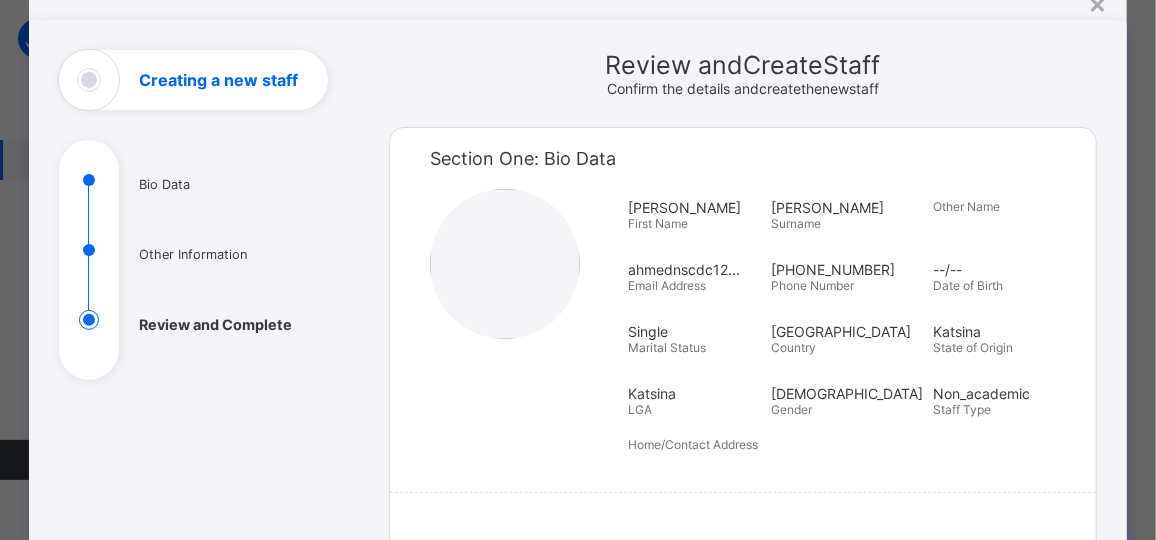 scroll, scrollTop: 76, scrollLeft: 0, axis: vertical 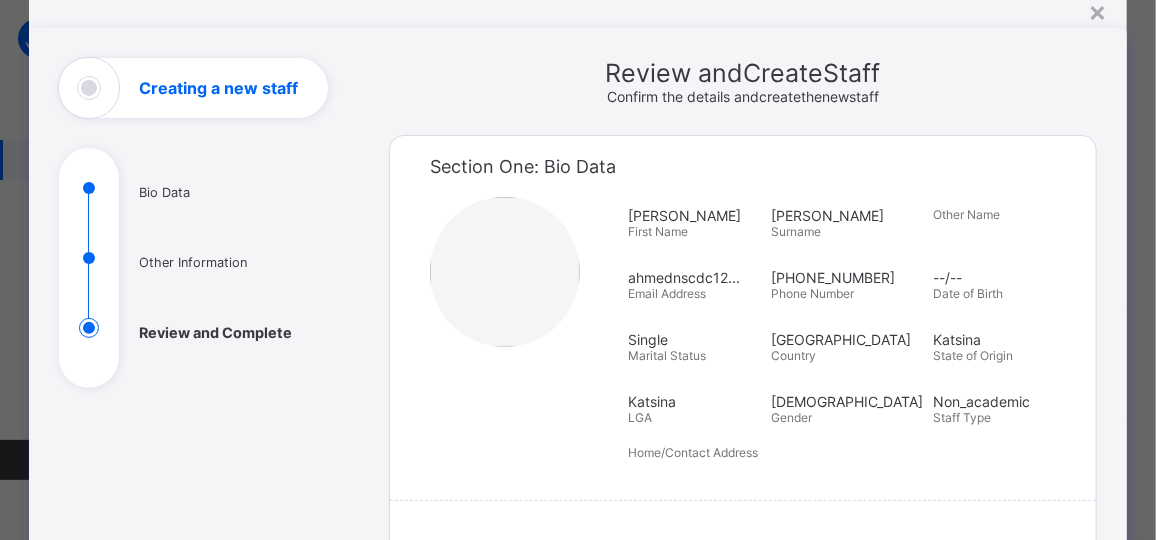 click on "Creating a new staff" at bounding box center (218, 88) 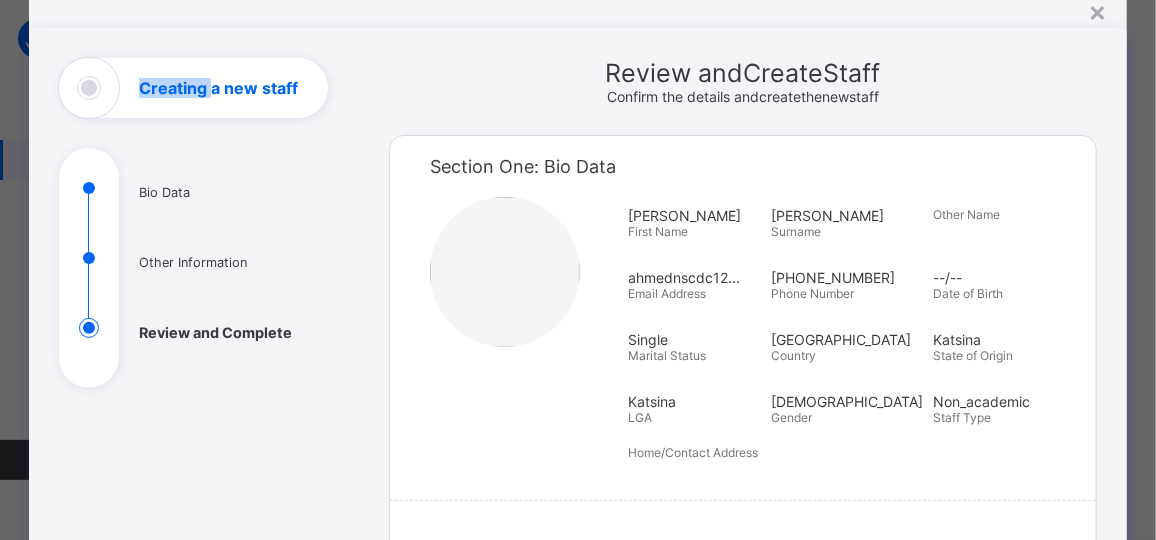 click on "Creating a new staff" at bounding box center (218, 88) 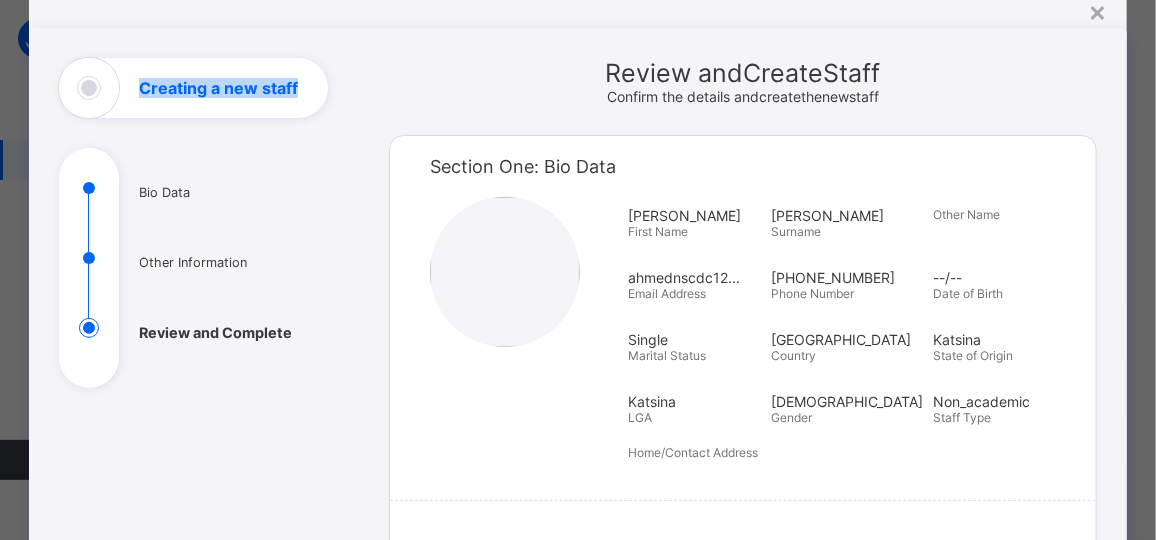 click on "Creating a new staff" at bounding box center [218, 88] 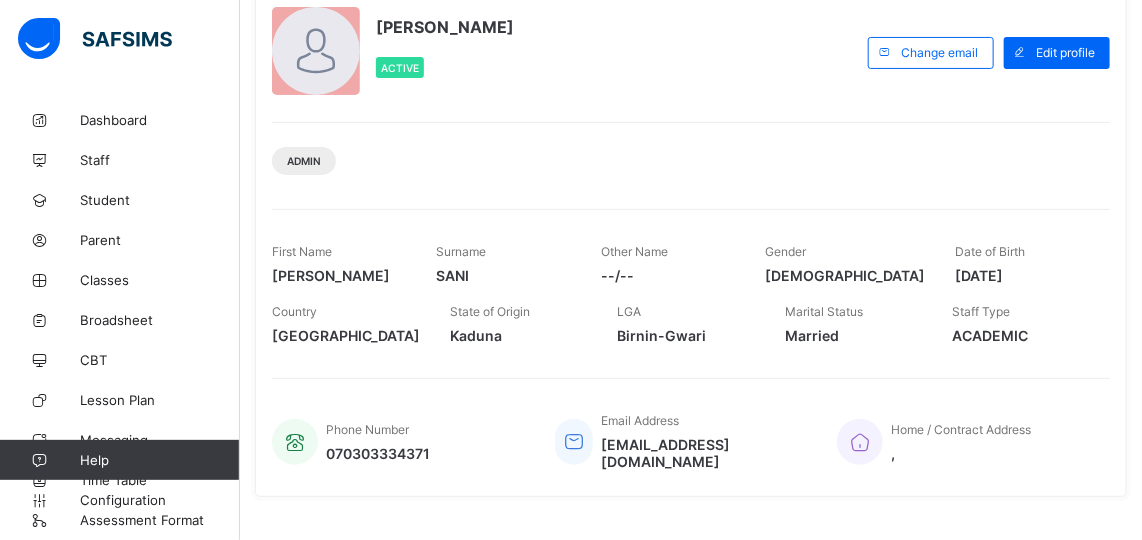 scroll, scrollTop: 135, scrollLeft: 0, axis: vertical 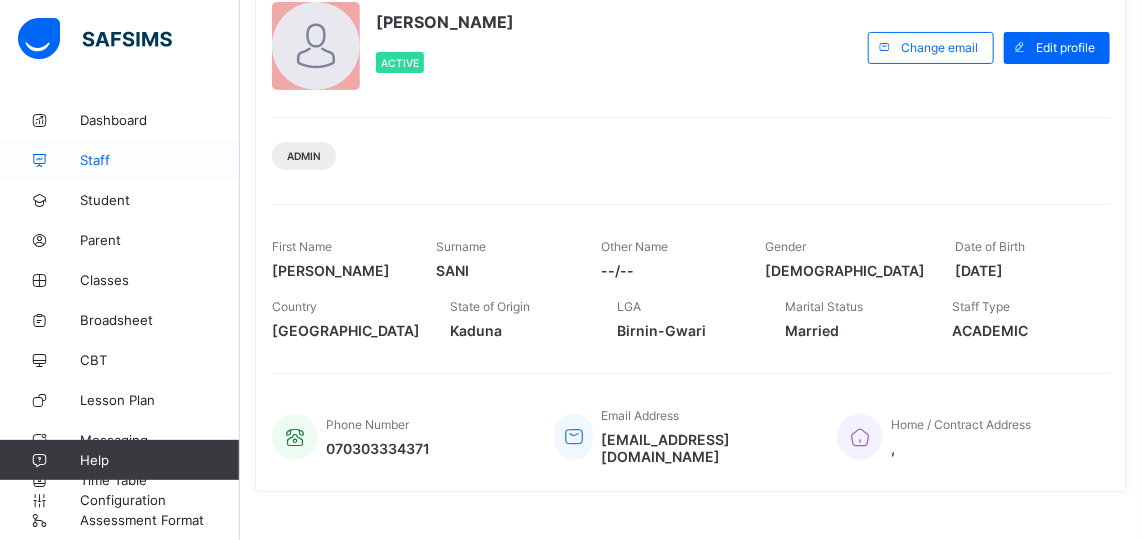 click on "Staff" at bounding box center [120, 160] 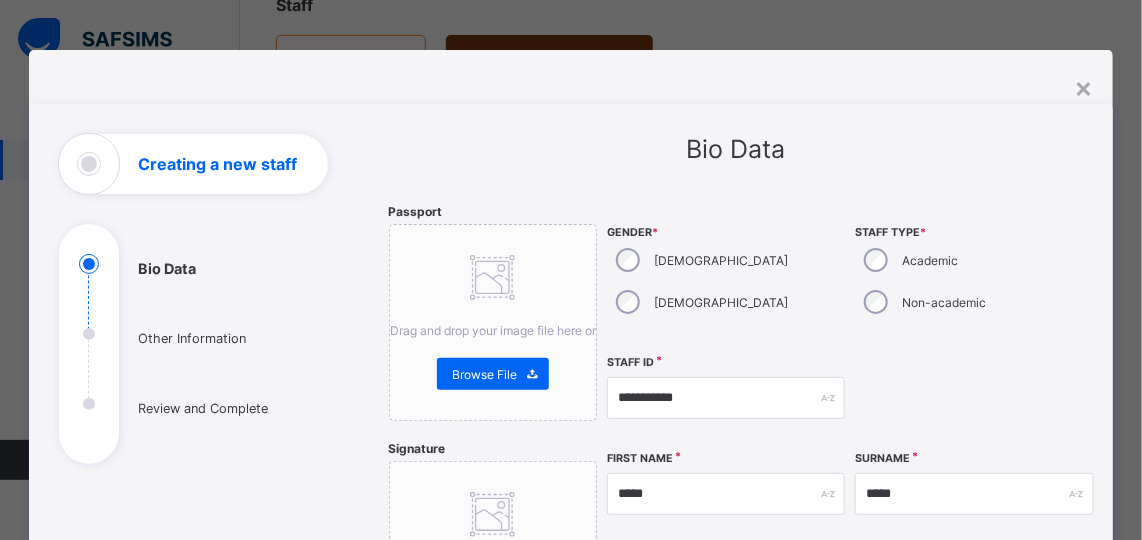 scroll, scrollTop: 0, scrollLeft: 0, axis: both 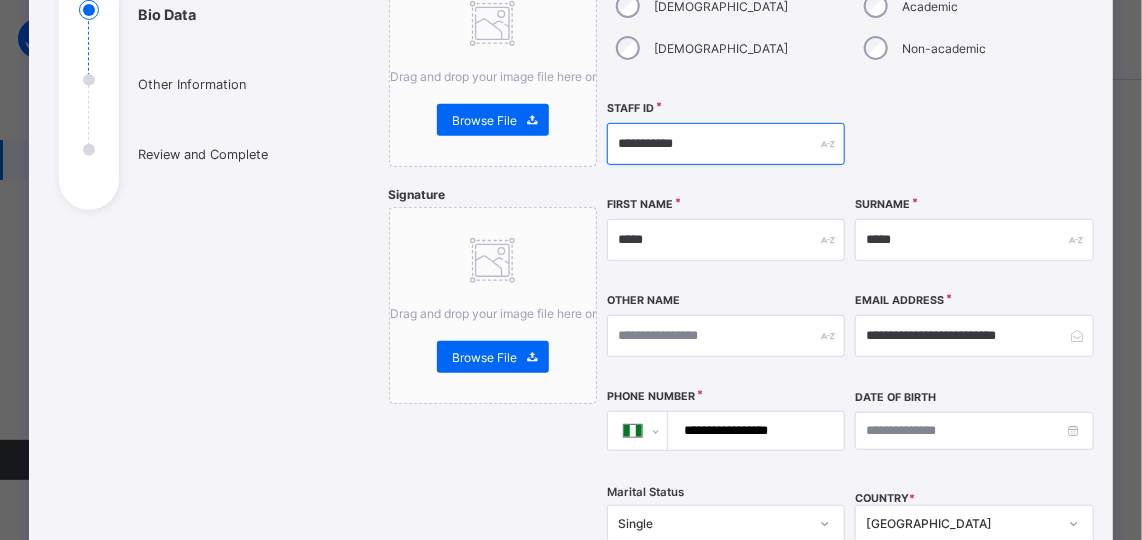 click on "**********" at bounding box center [726, 144] 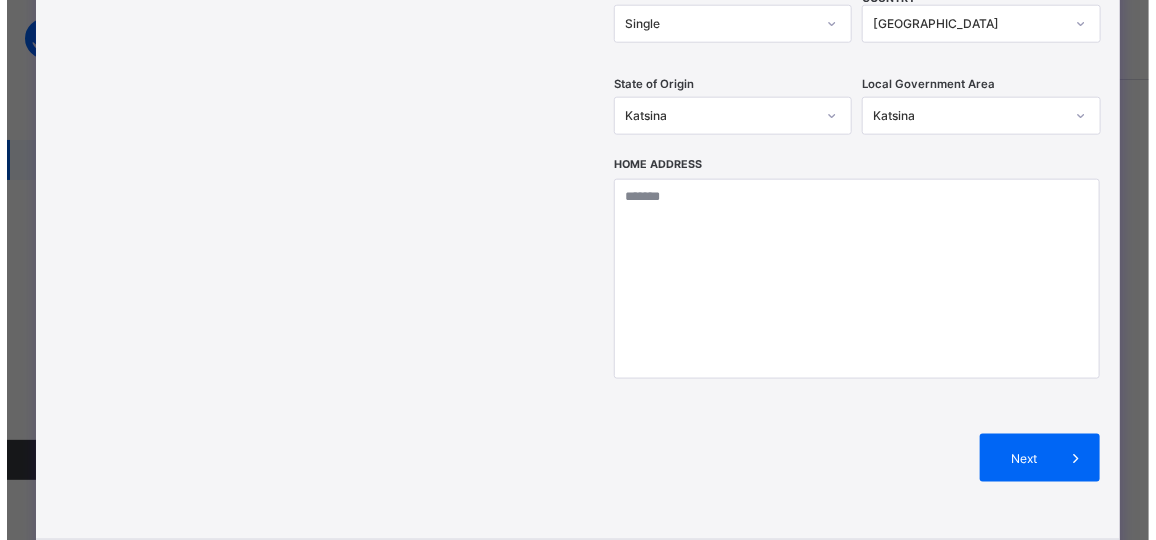 scroll, scrollTop: 821, scrollLeft: 0, axis: vertical 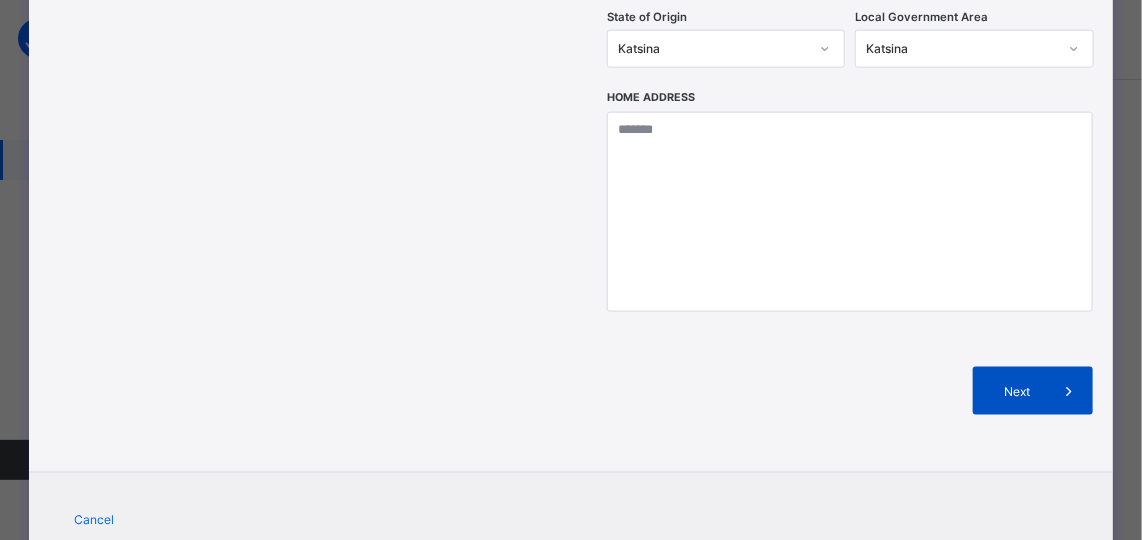 type on "**********" 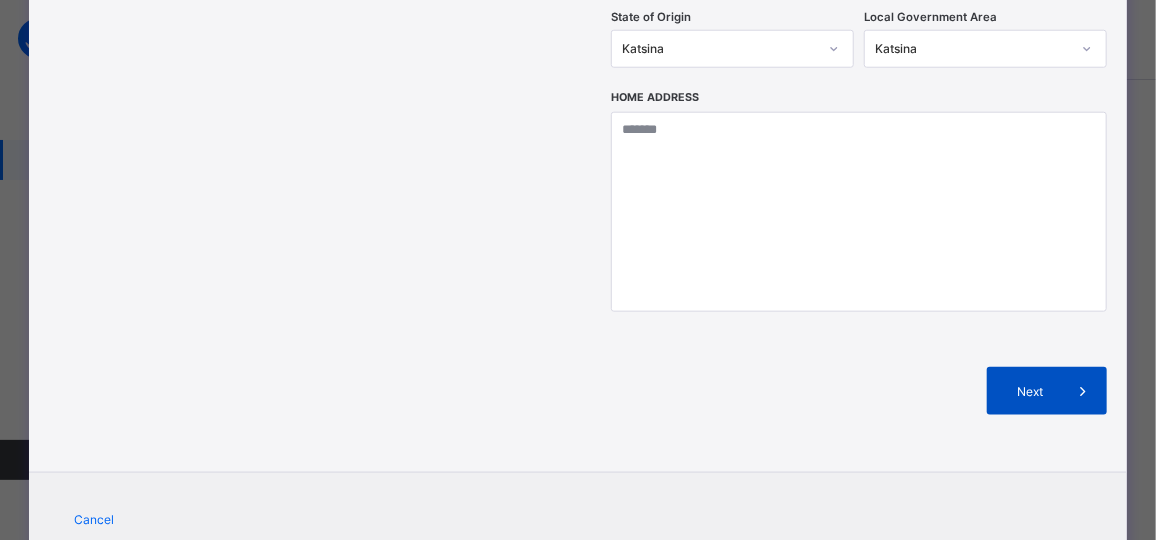scroll, scrollTop: 501, scrollLeft: 0, axis: vertical 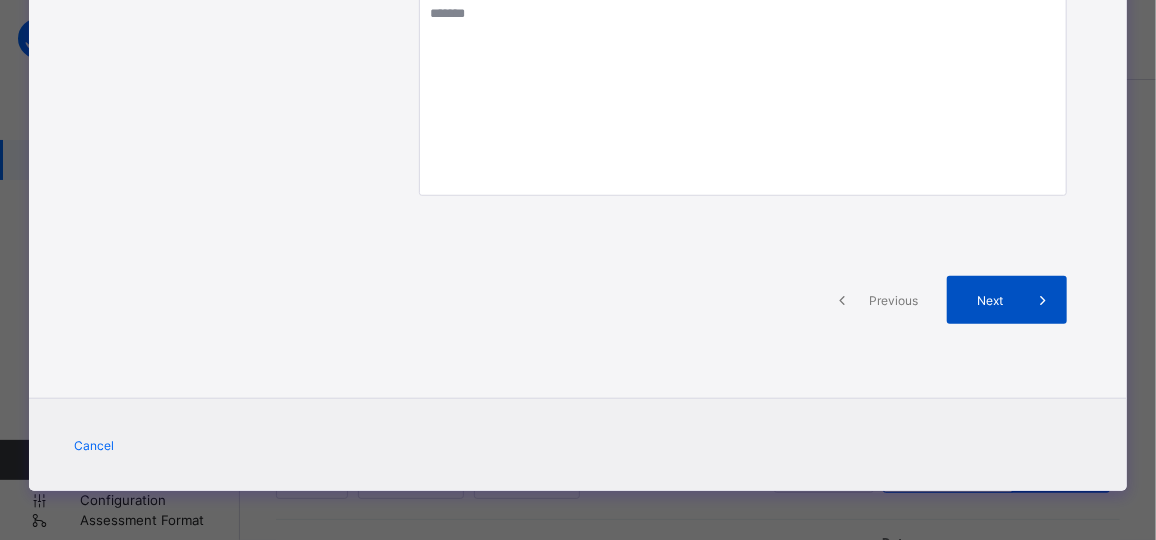 click on "Next" at bounding box center [990, 300] 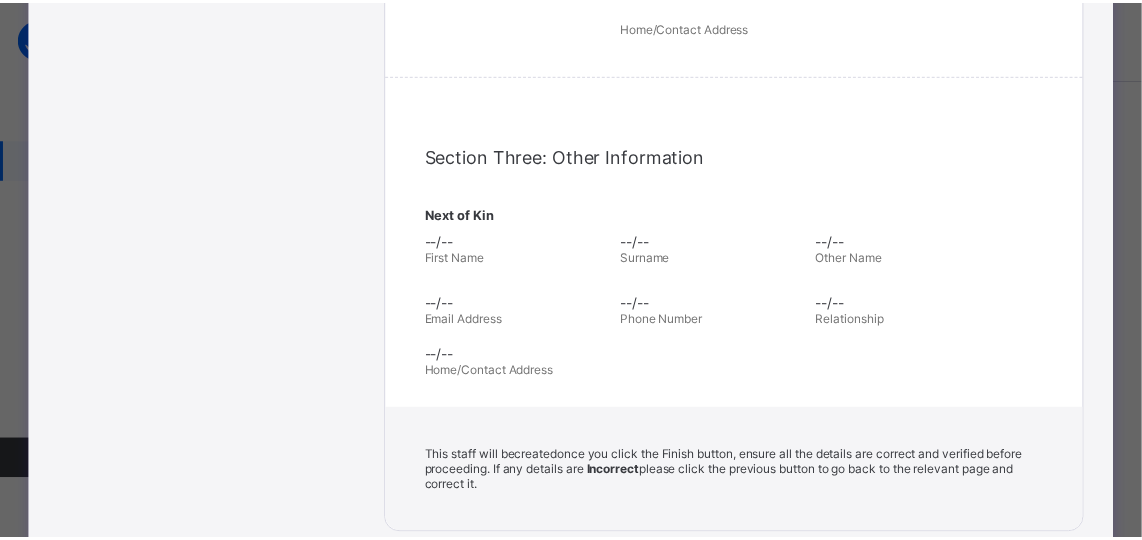 scroll, scrollTop: 773, scrollLeft: 0, axis: vertical 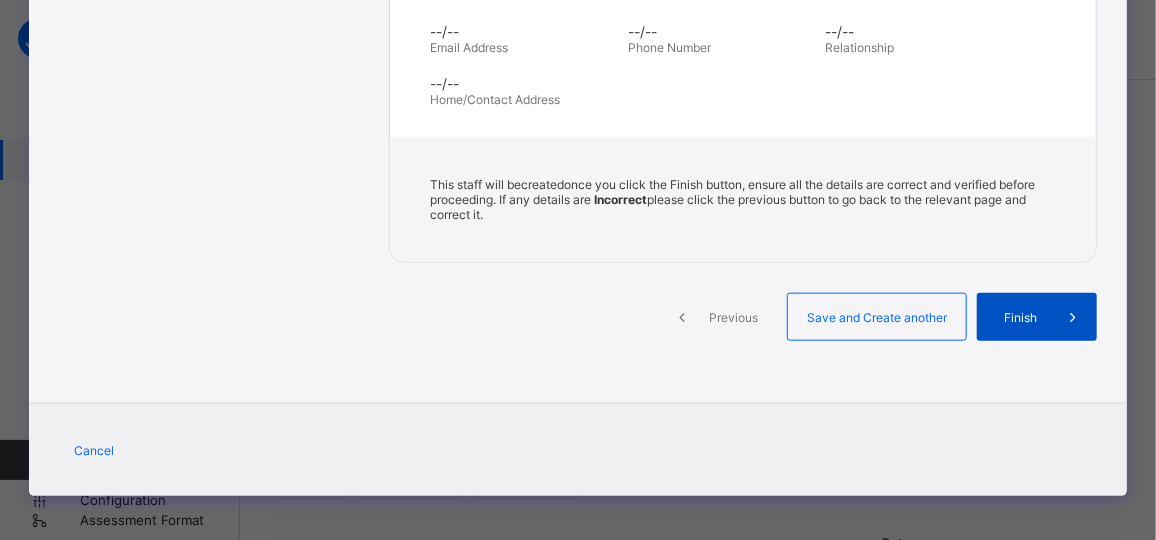 click on "Finish" at bounding box center (1020, 317) 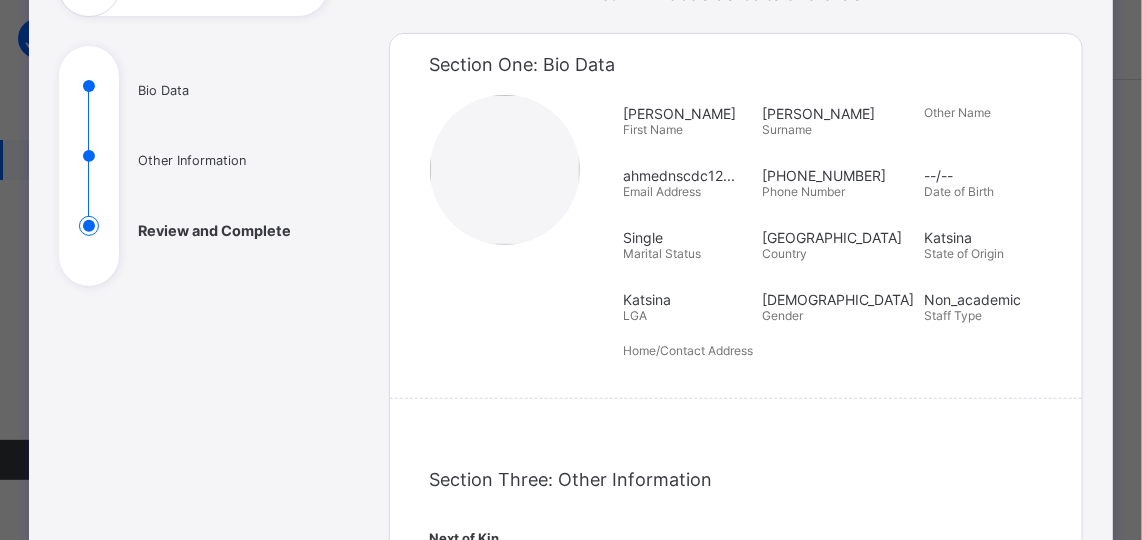 scroll, scrollTop: 177, scrollLeft: 0, axis: vertical 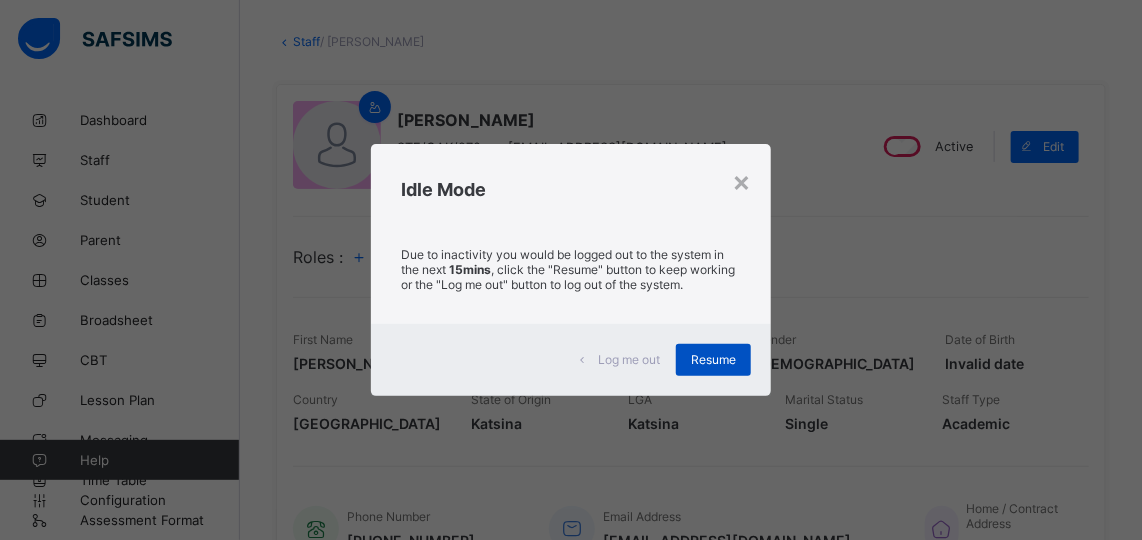 click on "Resume" at bounding box center (713, 359) 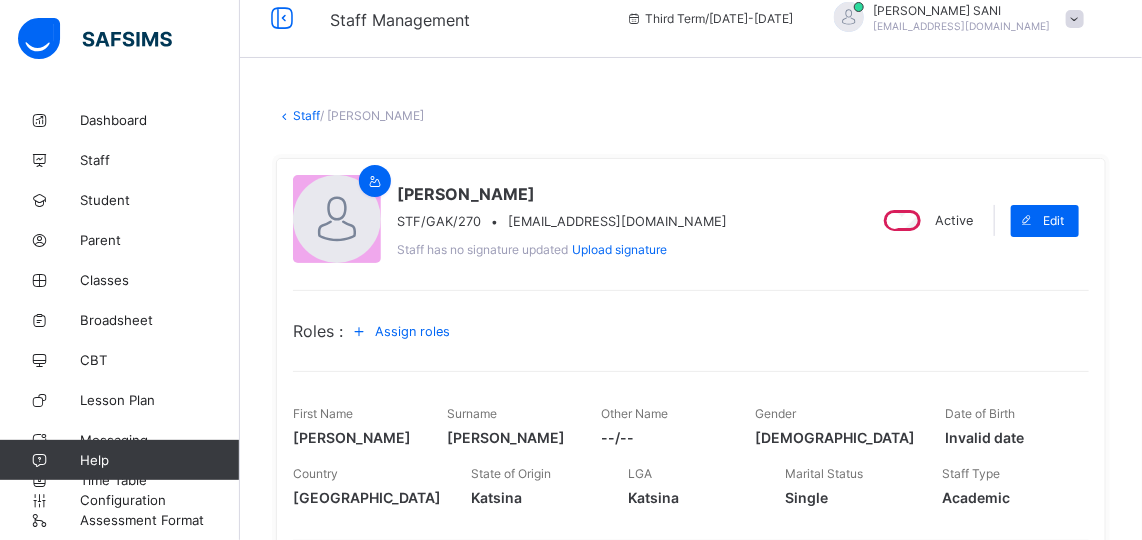 scroll, scrollTop: 0, scrollLeft: 0, axis: both 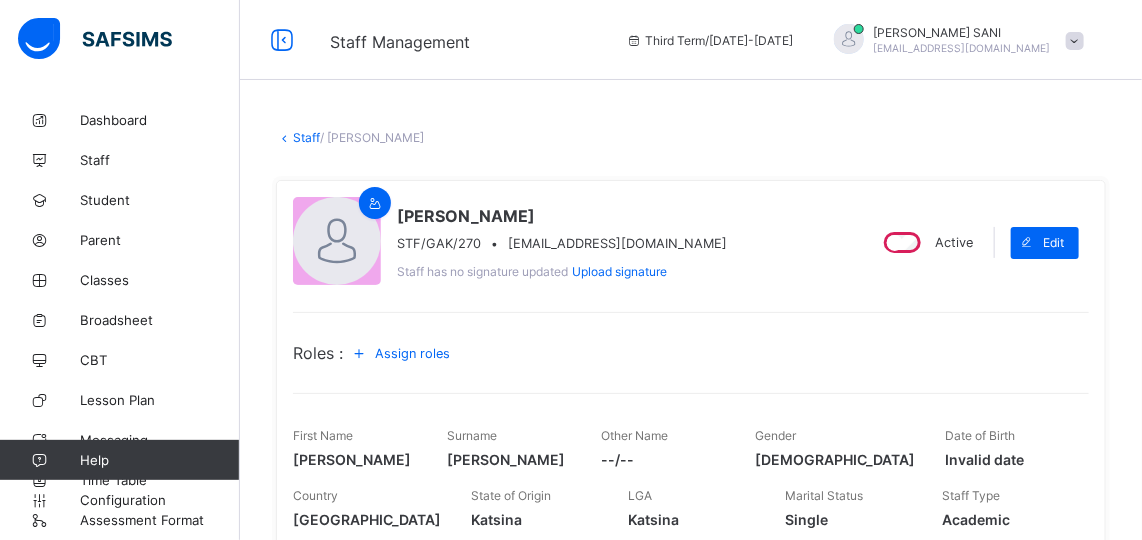 click on "Active" at bounding box center (954, 242) 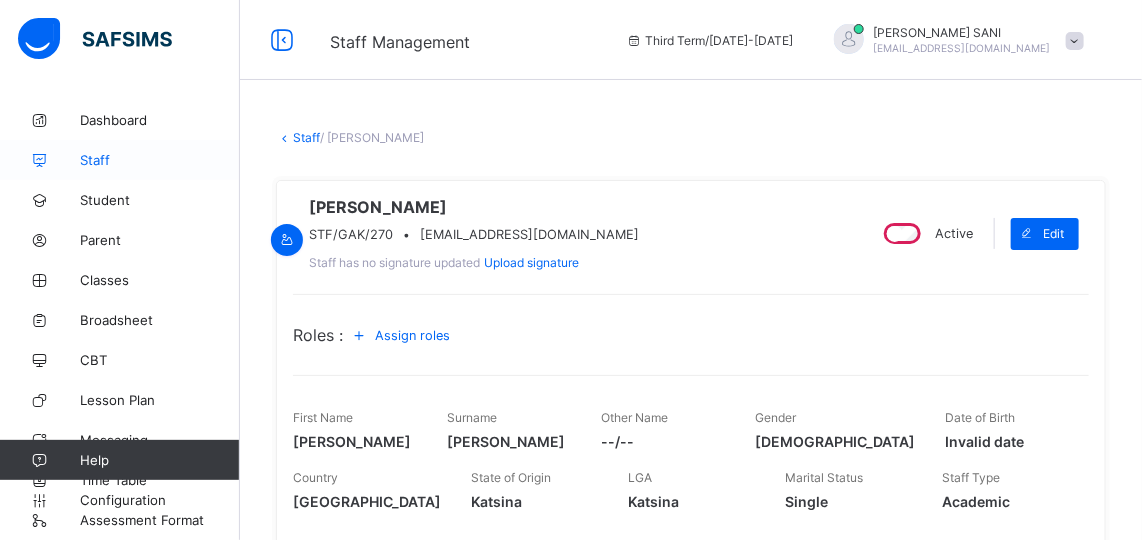 click on "Staff" at bounding box center (160, 160) 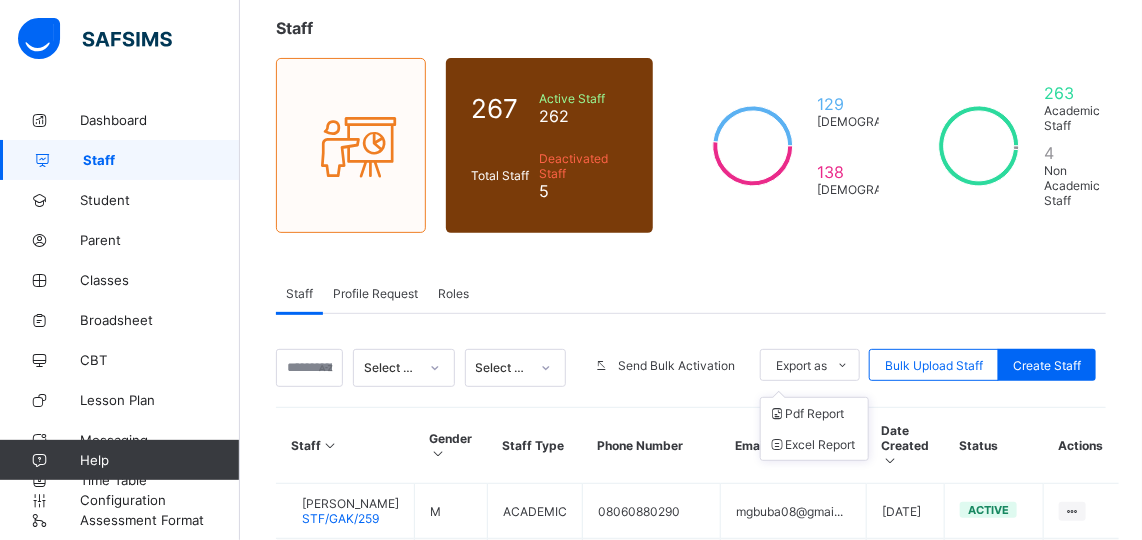 scroll, scrollTop: 110, scrollLeft: 0, axis: vertical 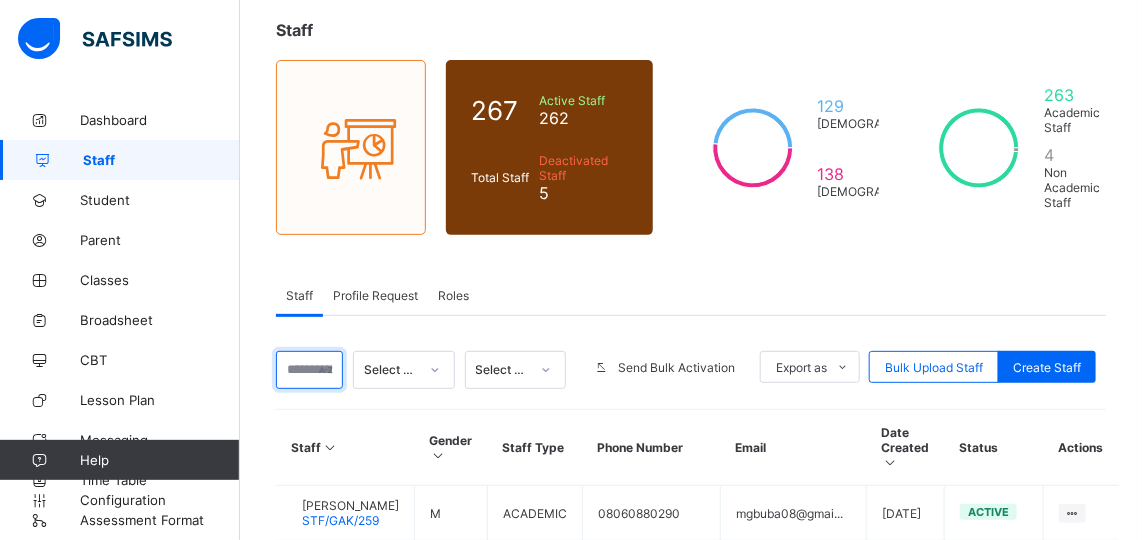 click at bounding box center (309, 370) 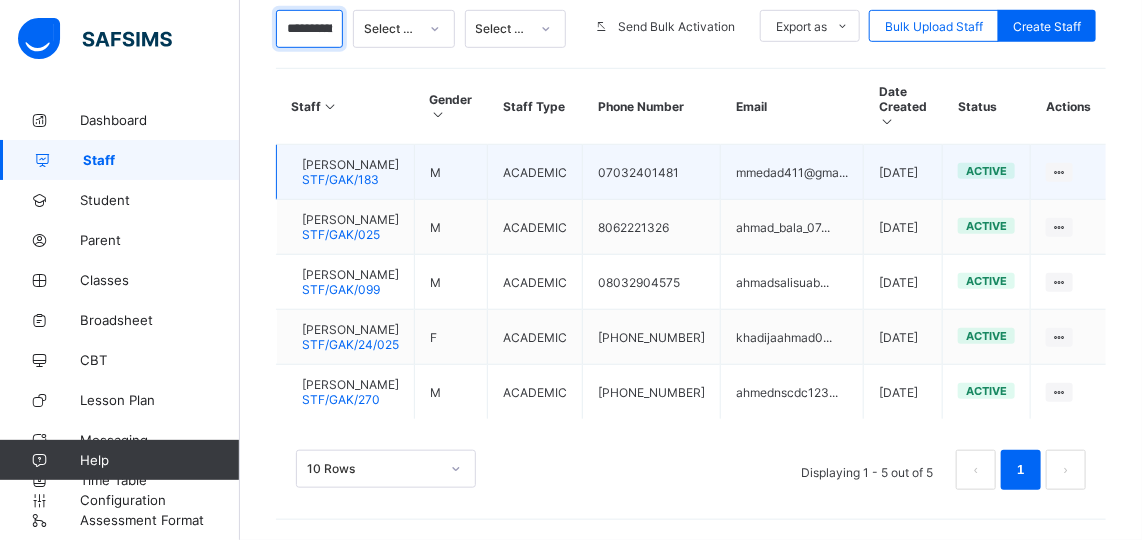 scroll, scrollTop: 510, scrollLeft: 0, axis: vertical 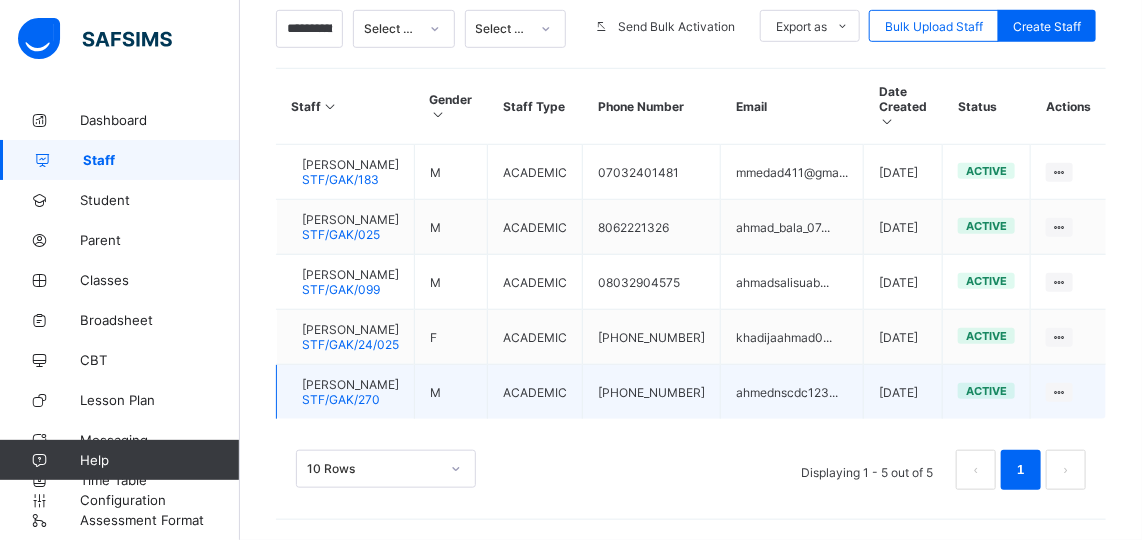click on "AHMAD  AHMAD" at bounding box center [350, 384] 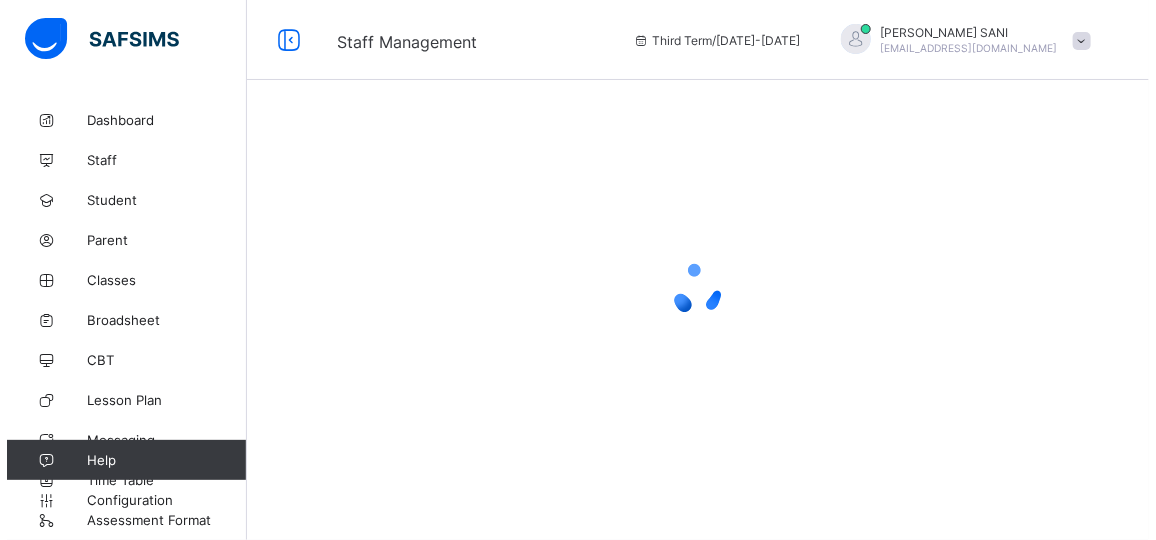 scroll, scrollTop: 0, scrollLeft: 0, axis: both 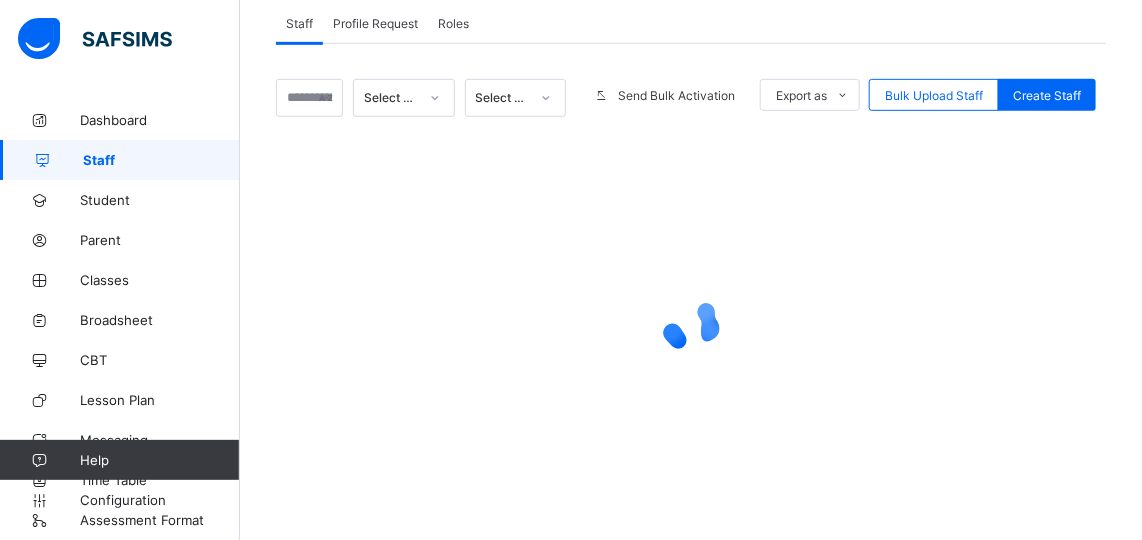 click at bounding box center (691, 325) 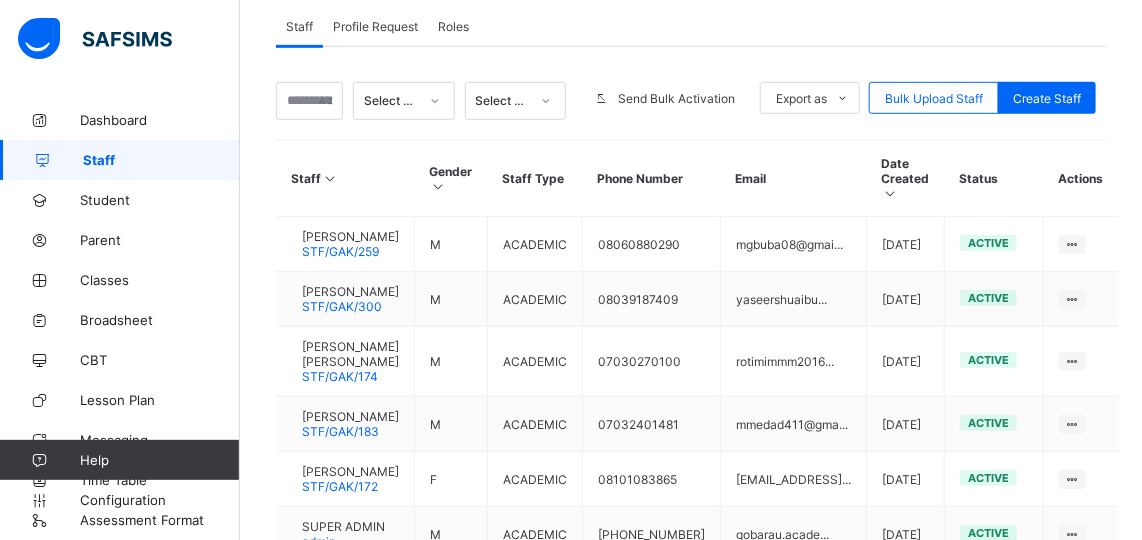 scroll, scrollTop: 378, scrollLeft: 0, axis: vertical 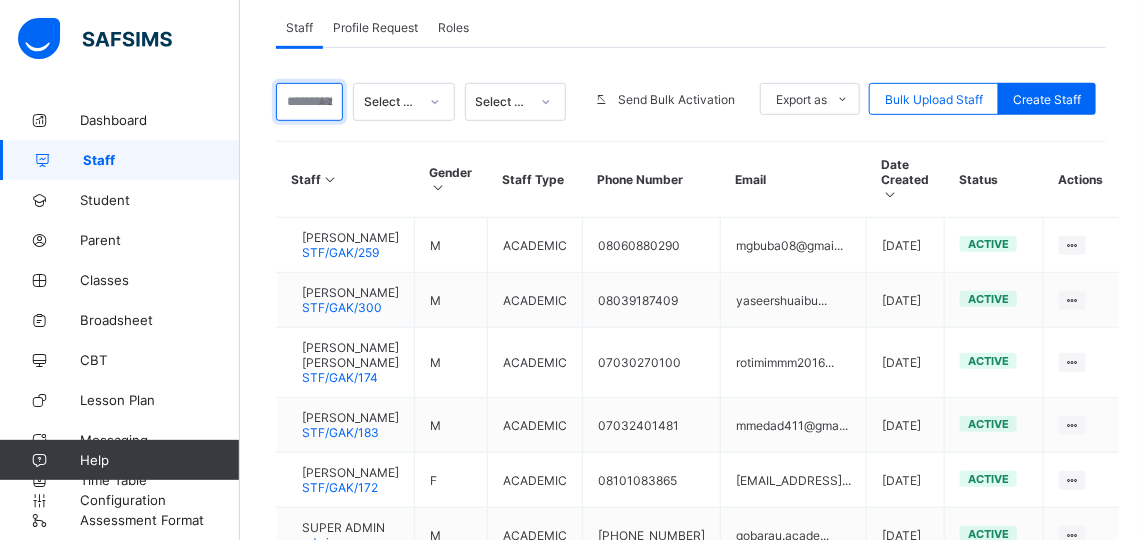 click at bounding box center (309, 102) 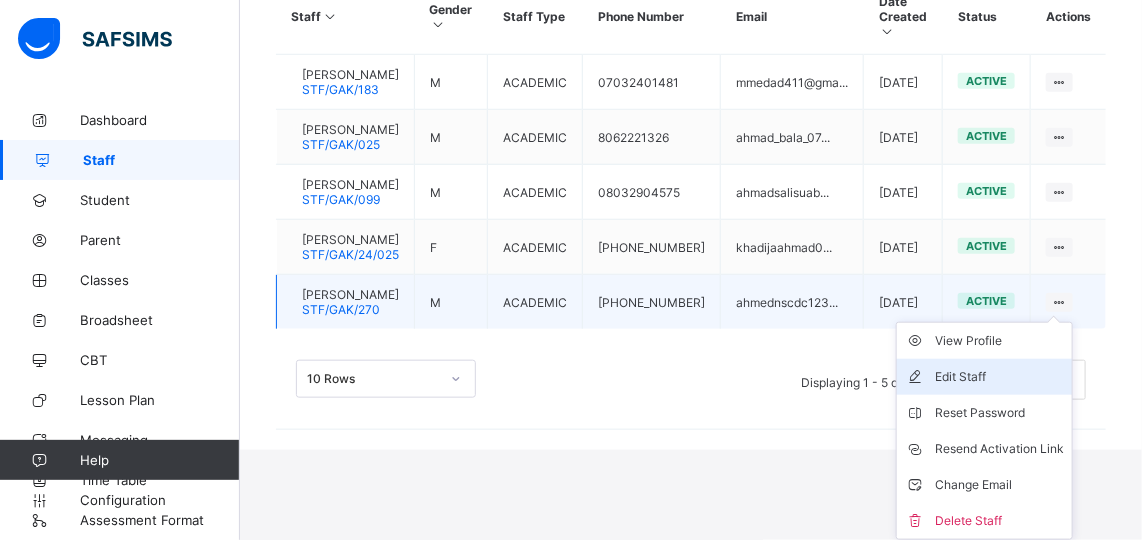 scroll, scrollTop: 599, scrollLeft: 0, axis: vertical 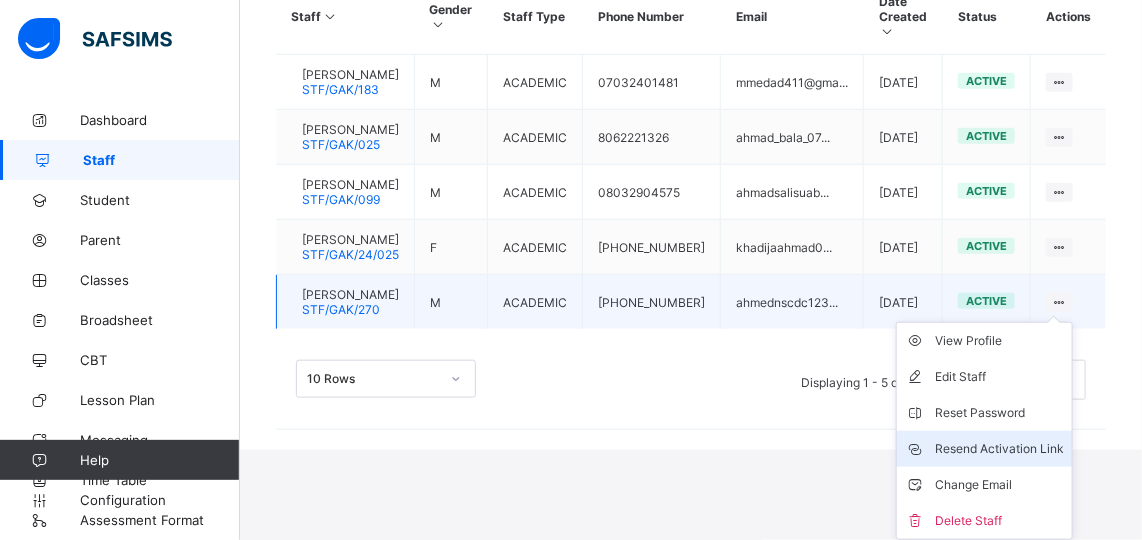 click on "Resend Activation Link" at bounding box center [999, 449] 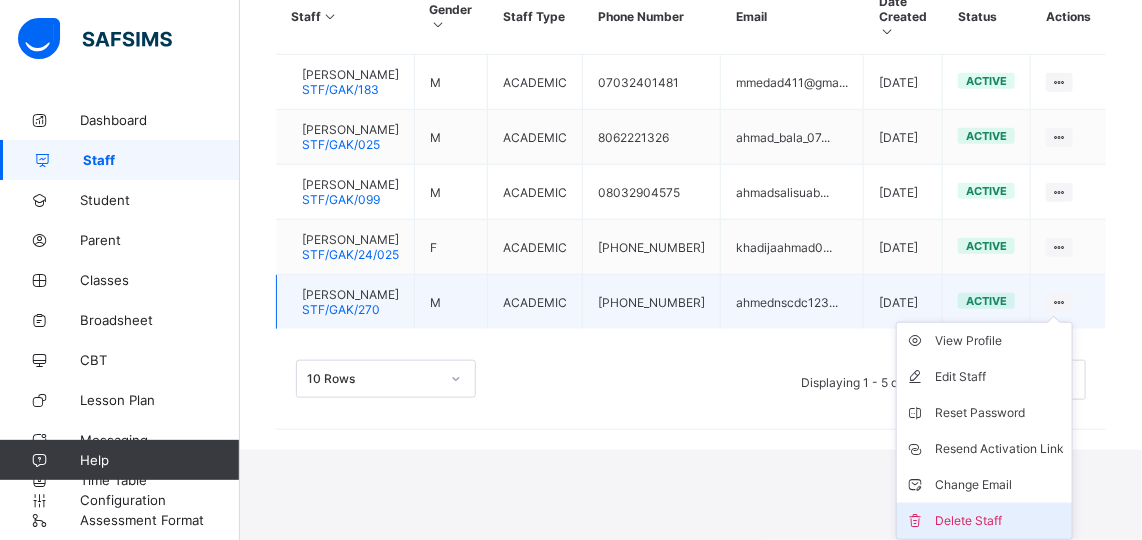scroll, scrollTop: 510, scrollLeft: 0, axis: vertical 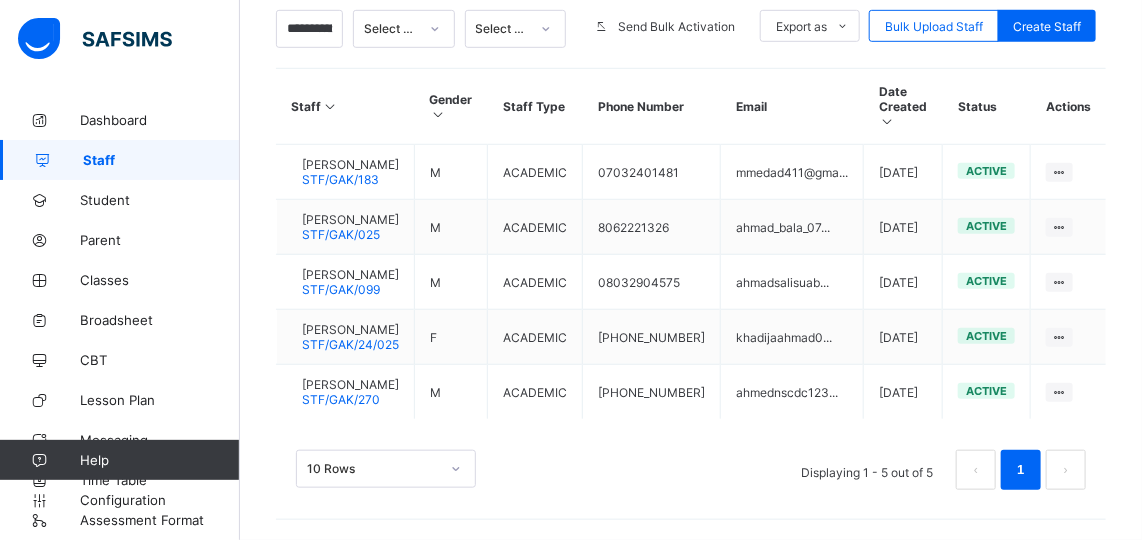drag, startPoint x: 1079, startPoint y: 430, endPoint x: 281, endPoint y: 586, distance: 813.10516 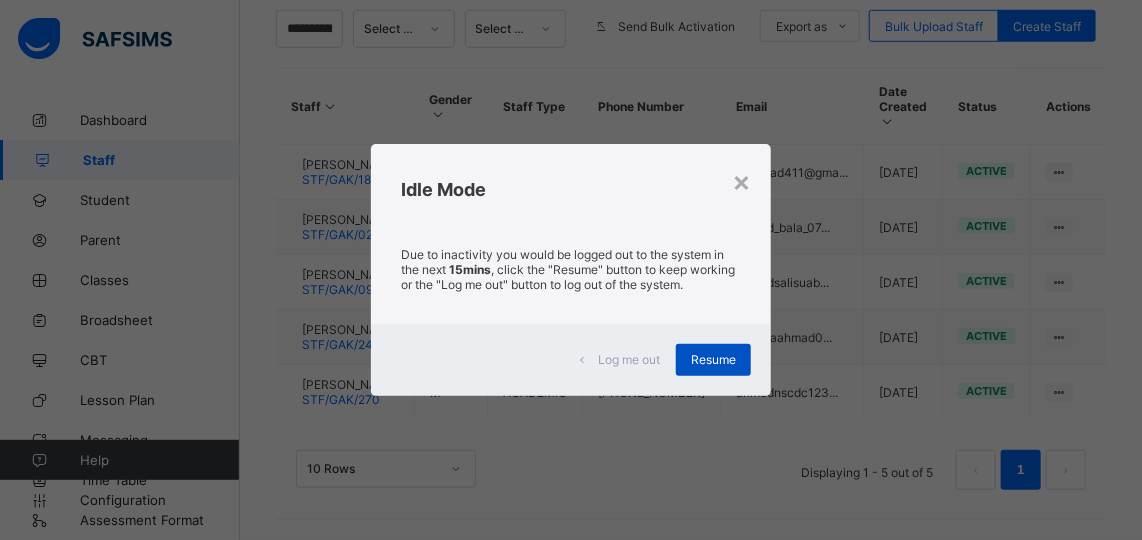 click on "Resume" at bounding box center [713, 359] 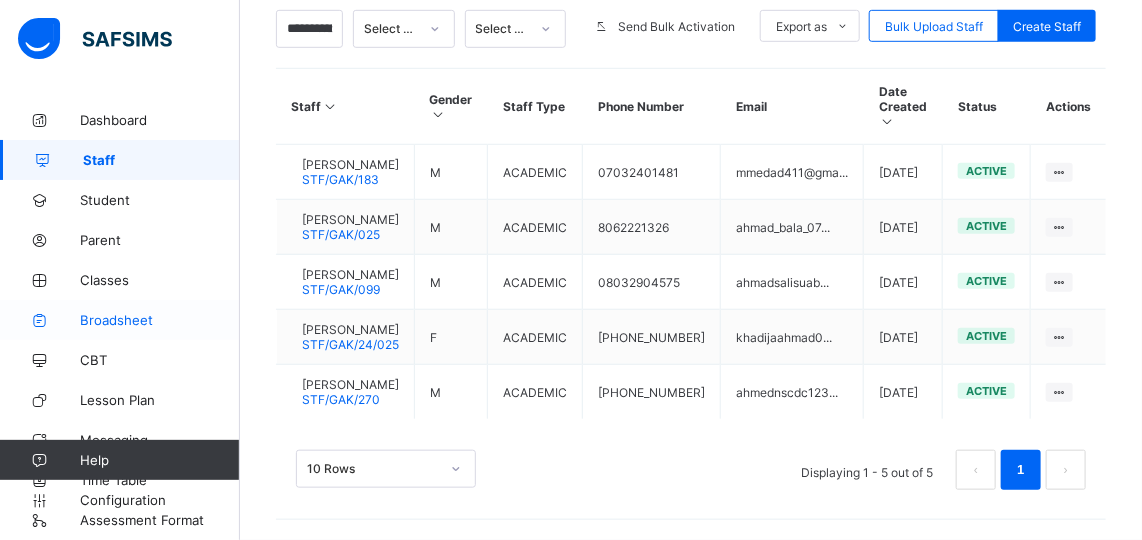 click on "Broadsheet" at bounding box center (160, 320) 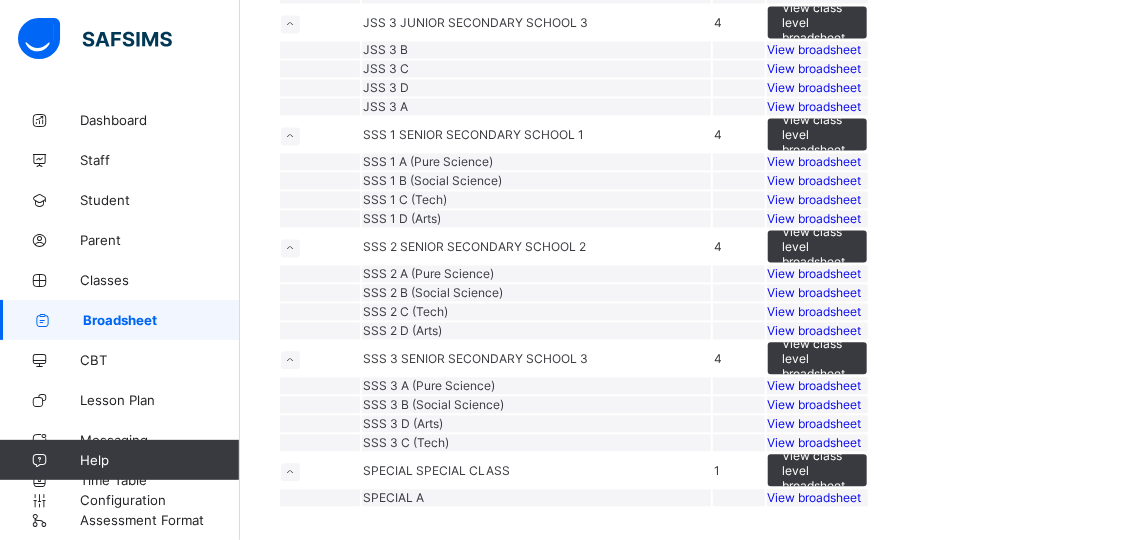 scroll, scrollTop: 2114, scrollLeft: 0, axis: vertical 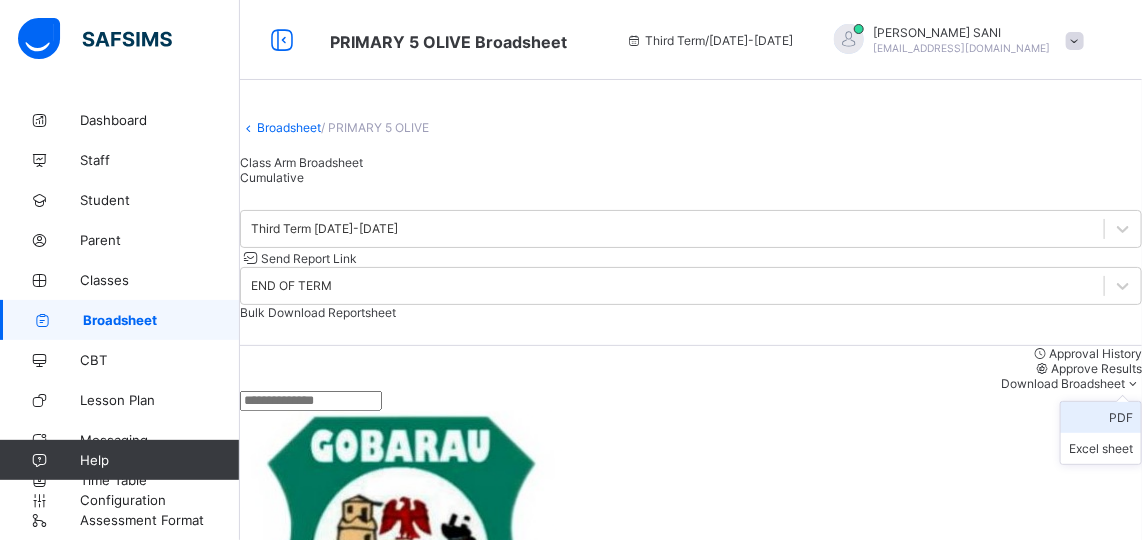 click on "PDF" at bounding box center [1101, 417] 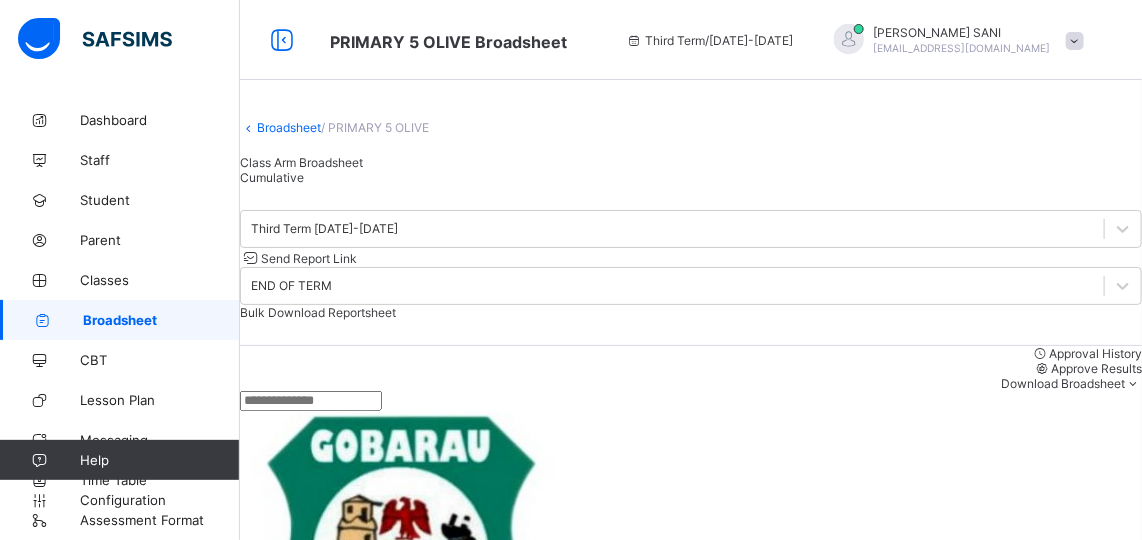 click on "Third Term 2024-2025 Send Report Link END OF TERM Bulk Download Reportsheet  Approval History  Approve Results Download Broadsheet PDF Excel sheet" at bounding box center [691, 298] 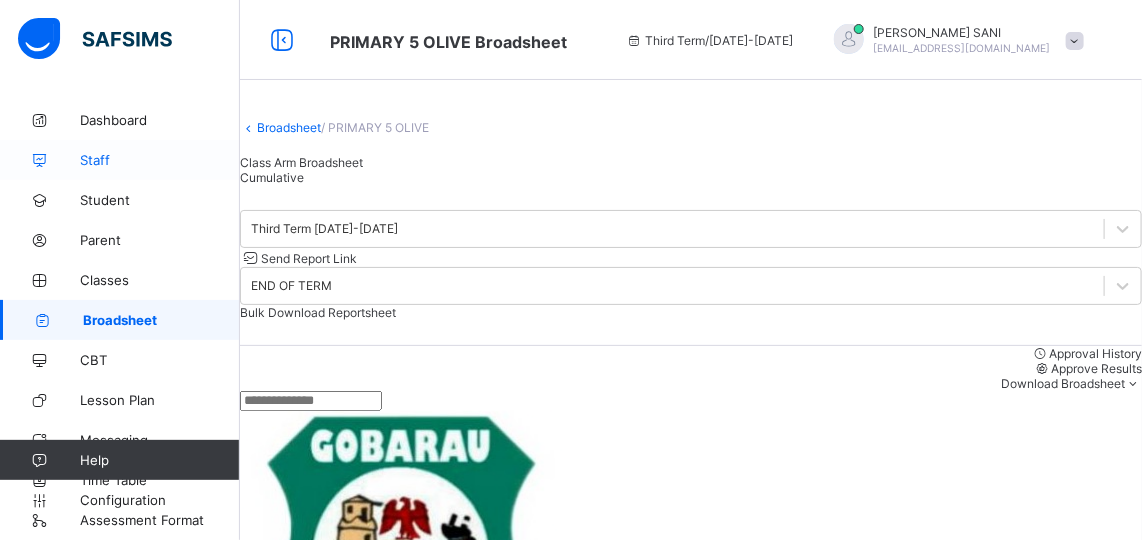 click on "Staff" at bounding box center (160, 160) 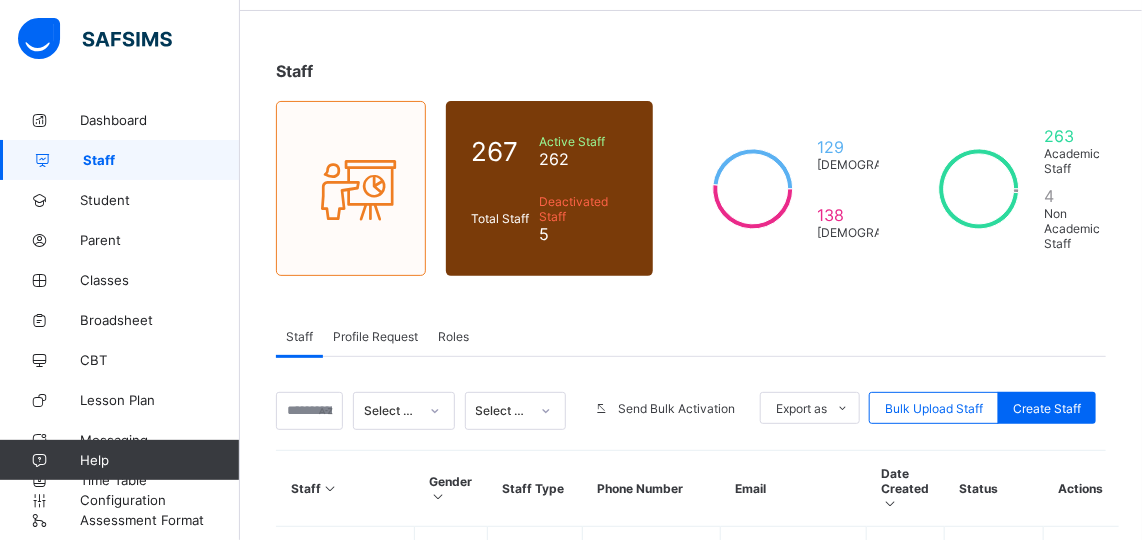scroll, scrollTop: 65, scrollLeft: 0, axis: vertical 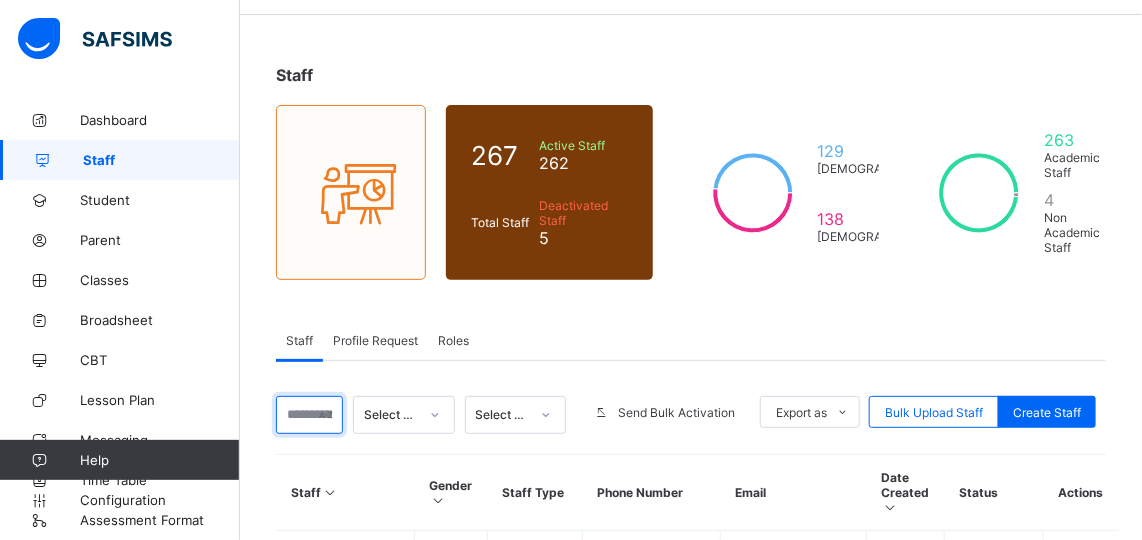 click at bounding box center [309, 415] 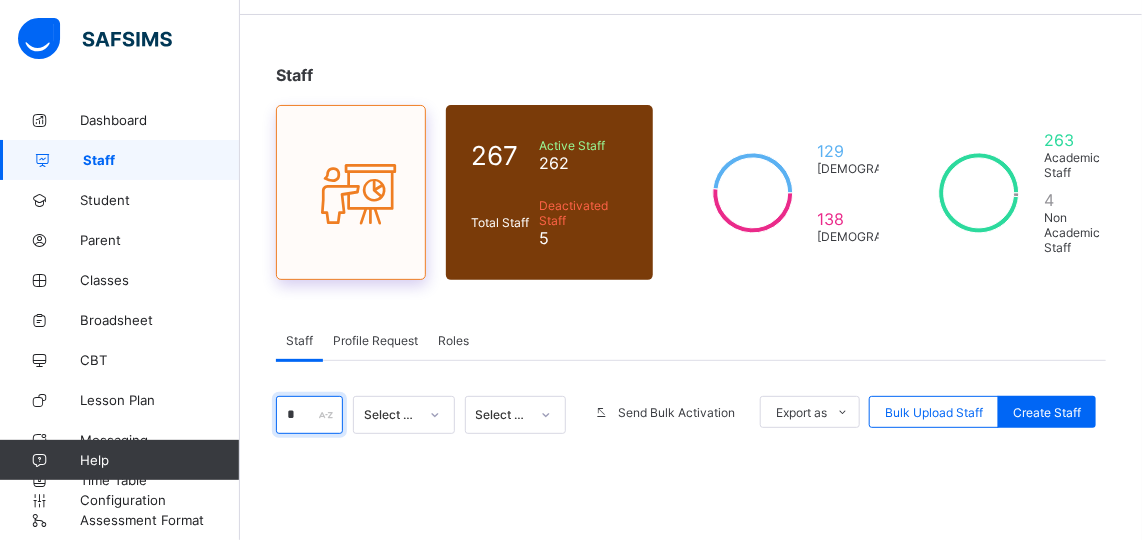 type on "**********" 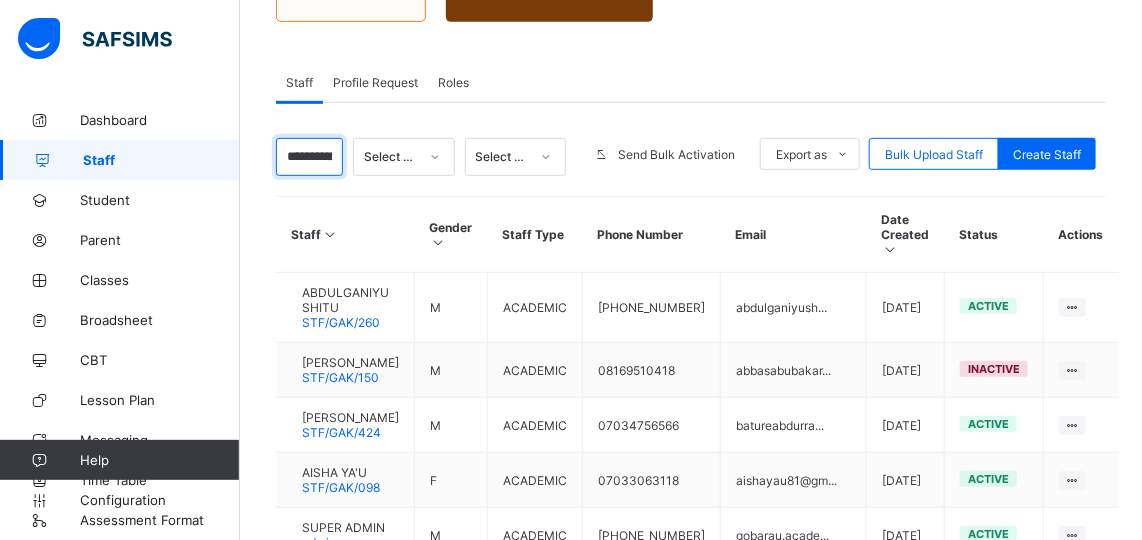 scroll, scrollTop: 323, scrollLeft: 0, axis: vertical 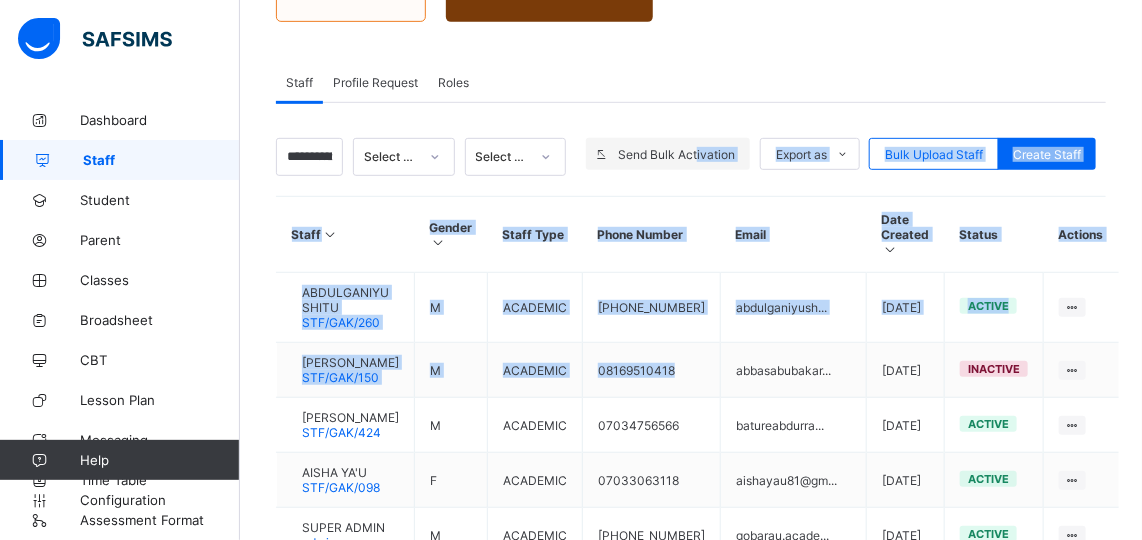 drag, startPoint x: 692, startPoint y: 353, endPoint x: 712, endPoint y: 159, distance: 195.0282 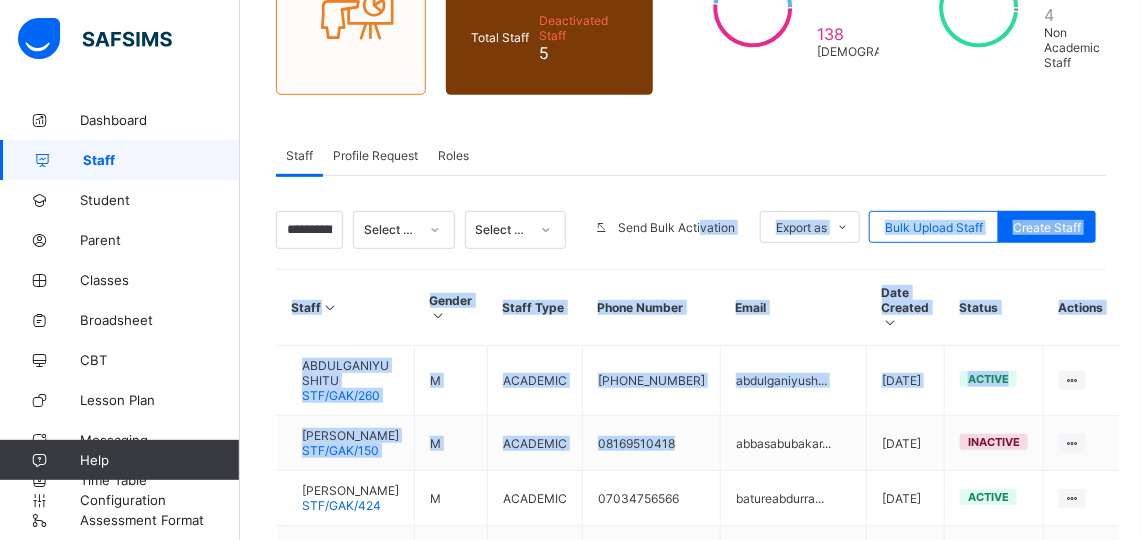 scroll, scrollTop: 227, scrollLeft: 0, axis: vertical 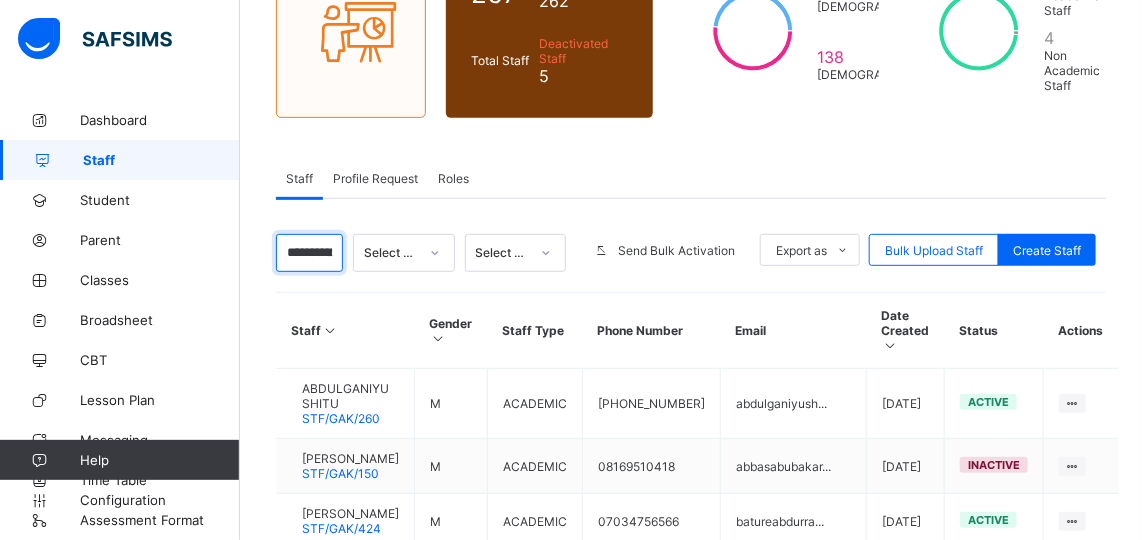 click on "**********" at bounding box center (309, 253) 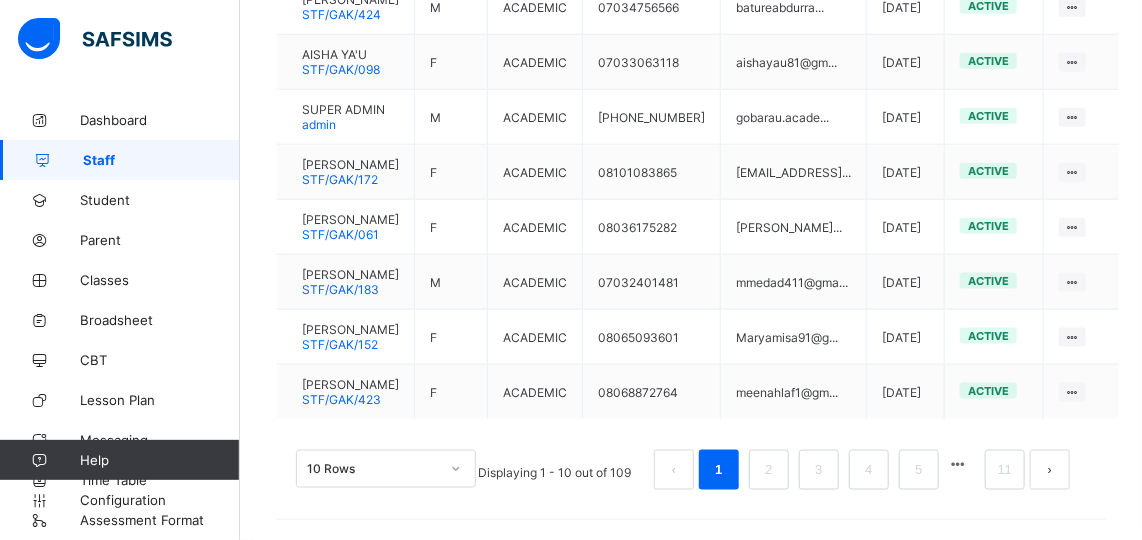 scroll, scrollTop: 852, scrollLeft: 0, axis: vertical 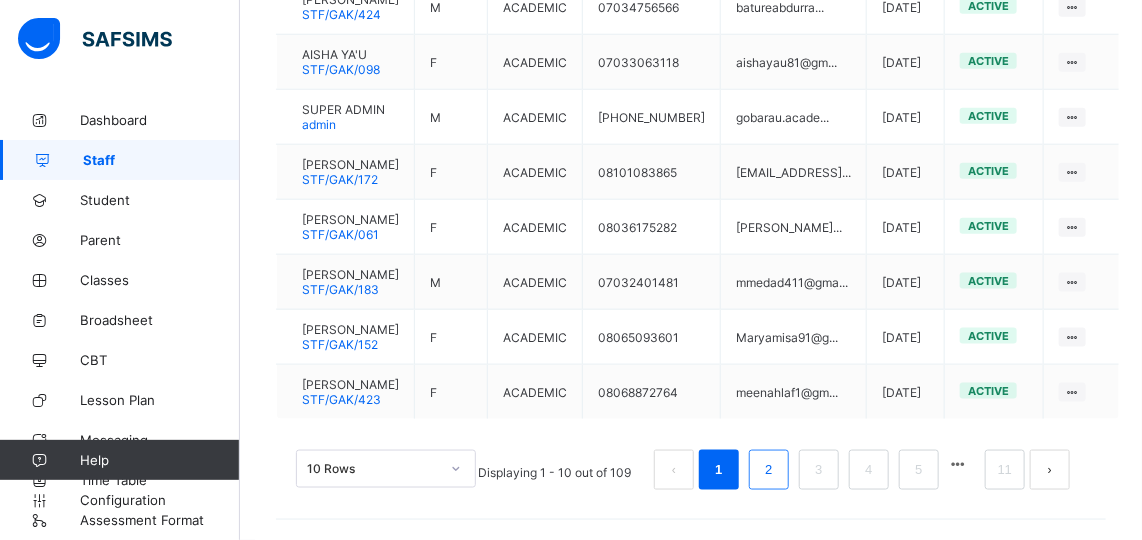 click on "2" at bounding box center (768, 470) 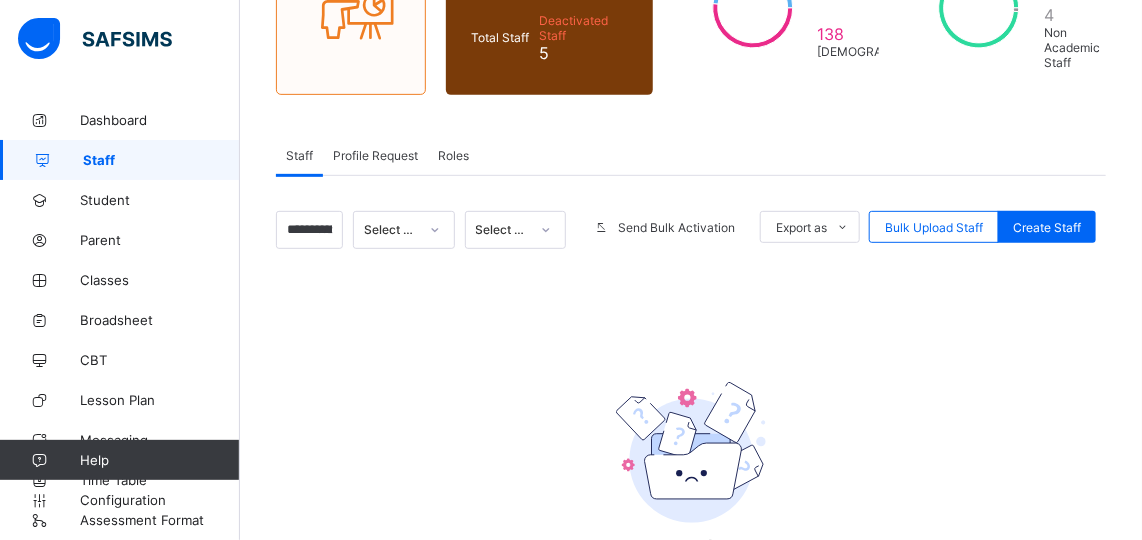 scroll, scrollTop: 252, scrollLeft: 0, axis: vertical 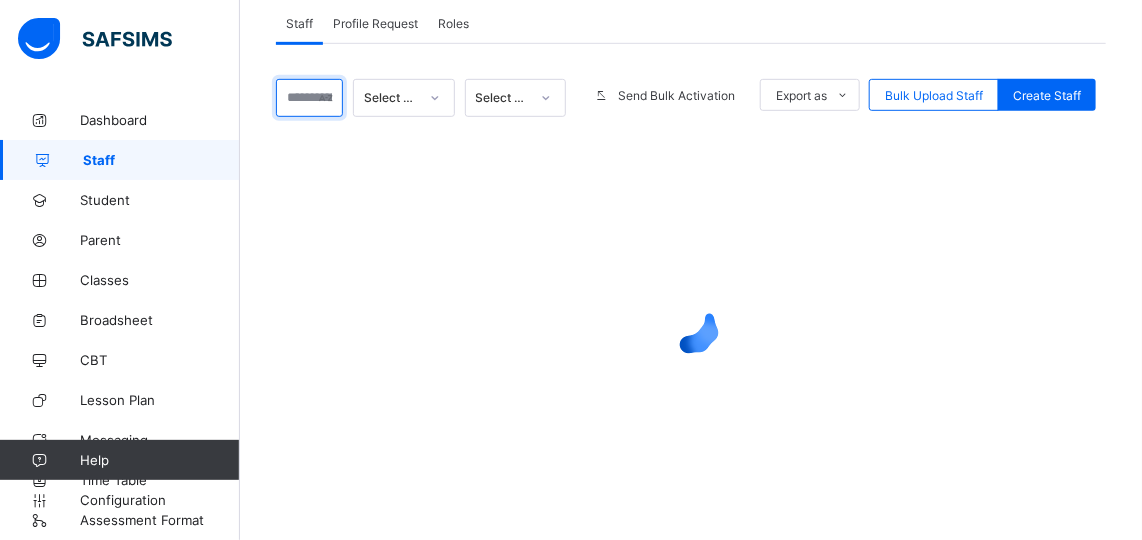 click at bounding box center [309, 98] 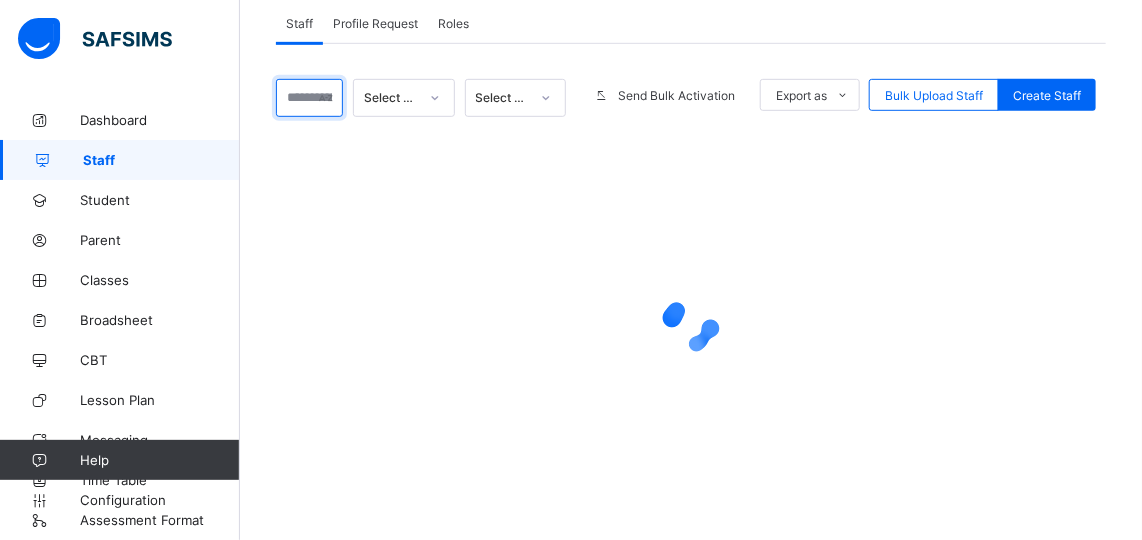type on "**********" 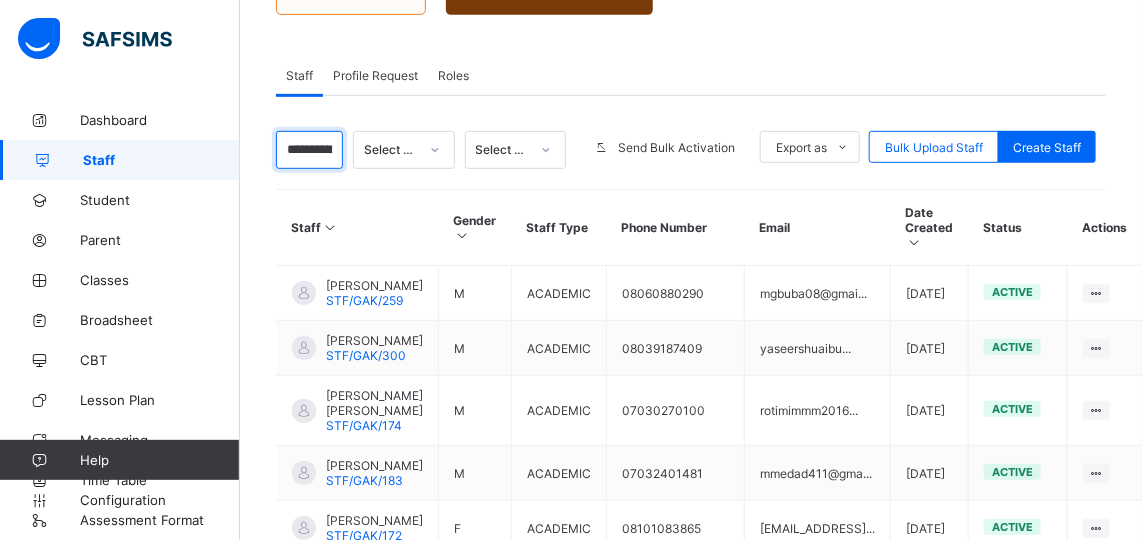 scroll, scrollTop: 329, scrollLeft: 0, axis: vertical 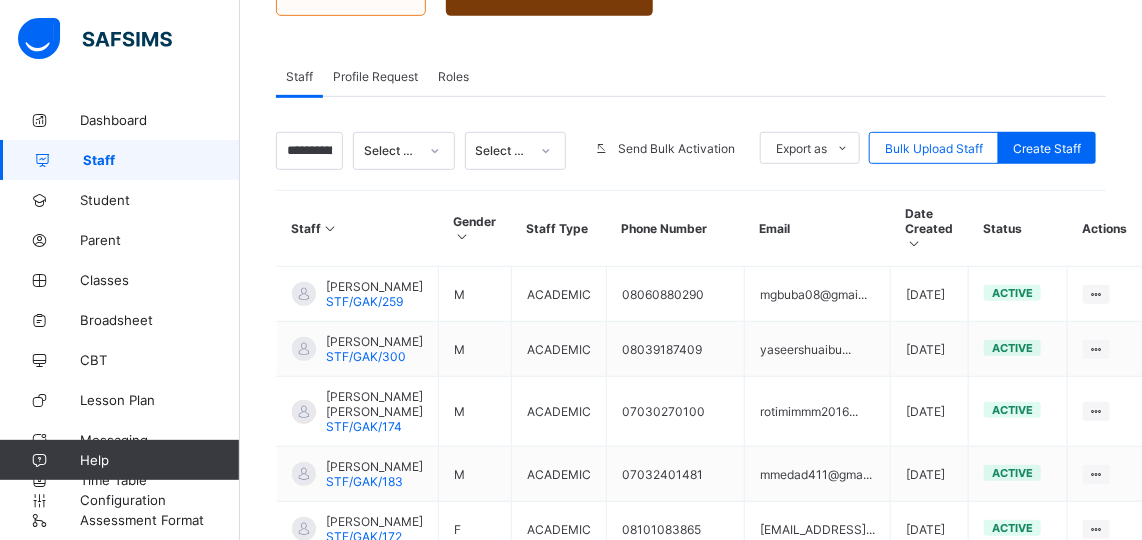 click on "**********" at bounding box center [309, 151] 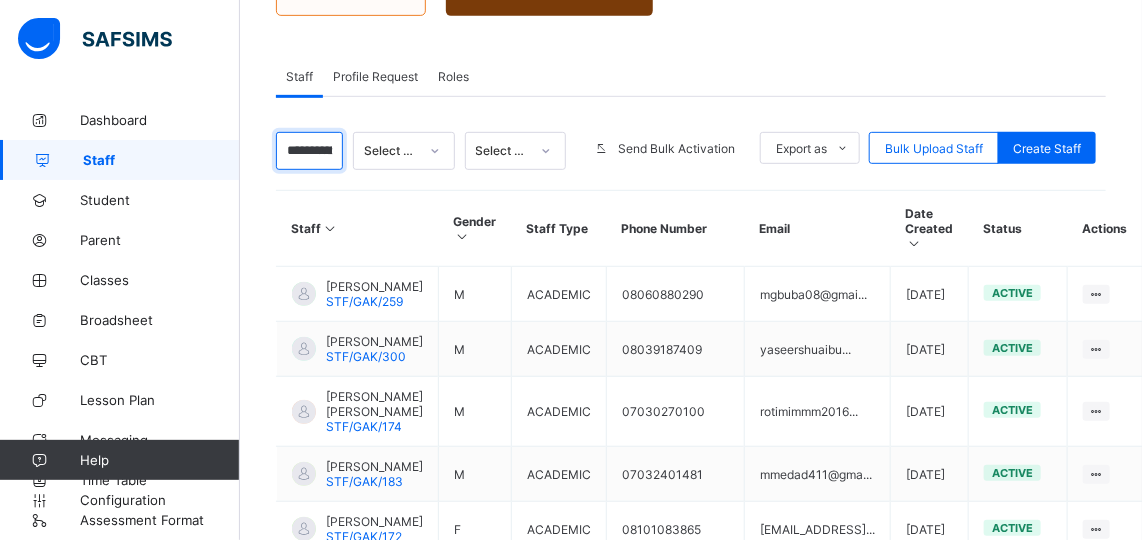 click on "**********" at bounding box center (309, 151) 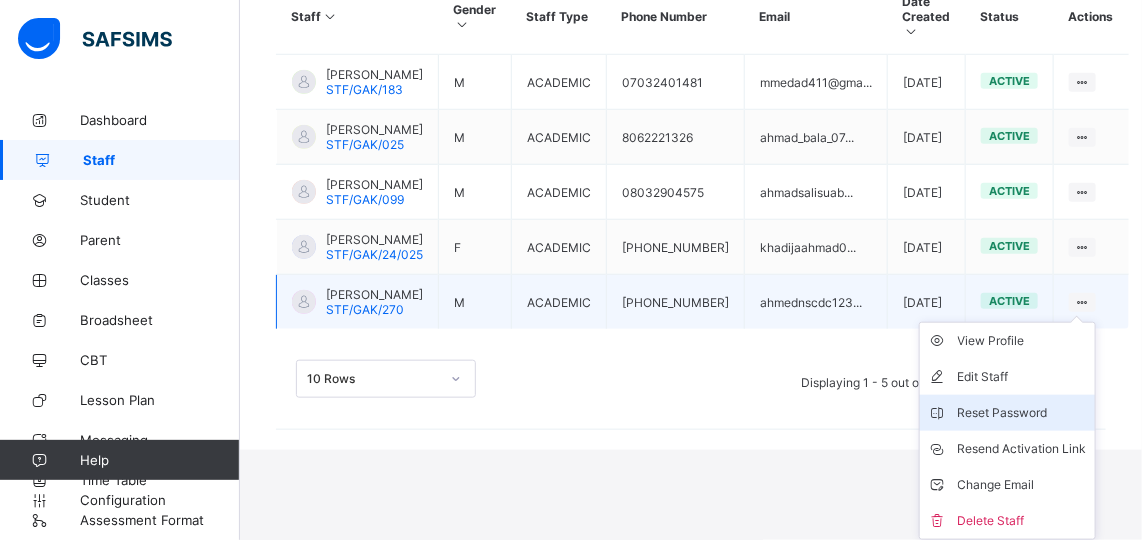 scroll, scrollTop: 598, scrollLeft: 0, axis: vertical 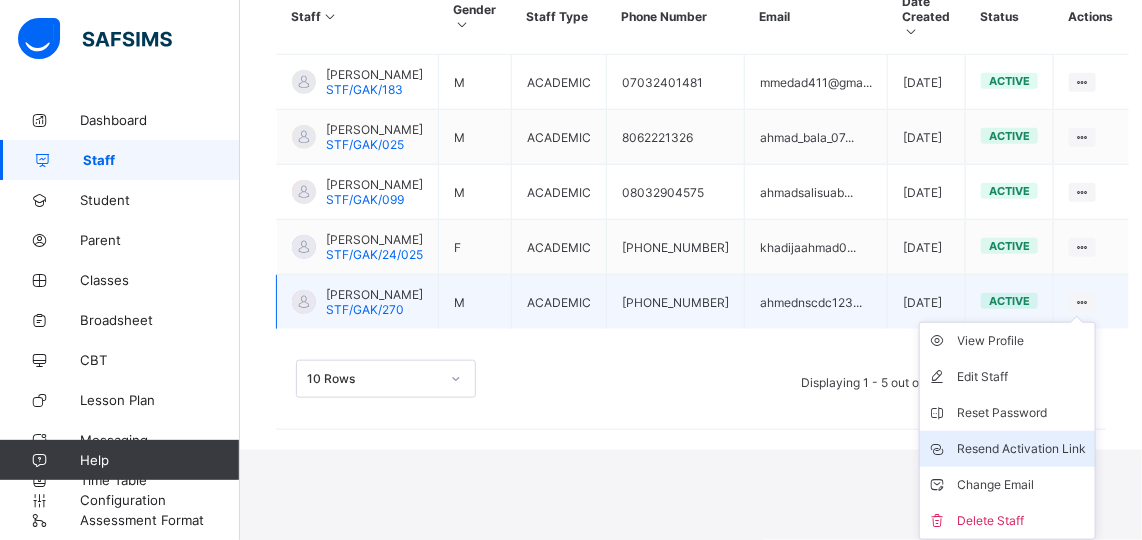 click on "Resend Activation Link" at bounding box center [1022, 449] 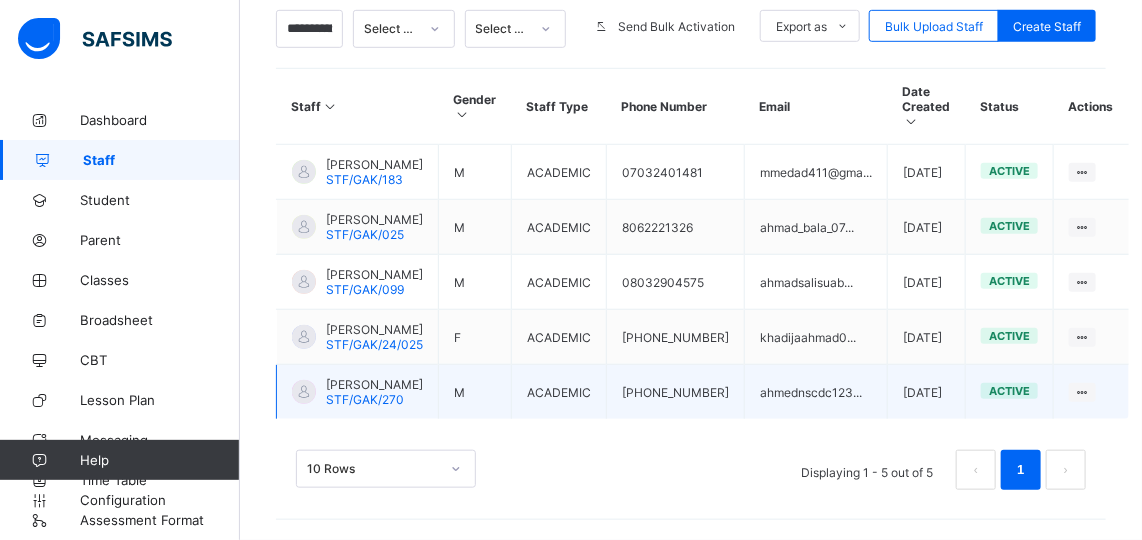 scroll, scrollTop: 510, scrollLeft: 0, axis: vertical 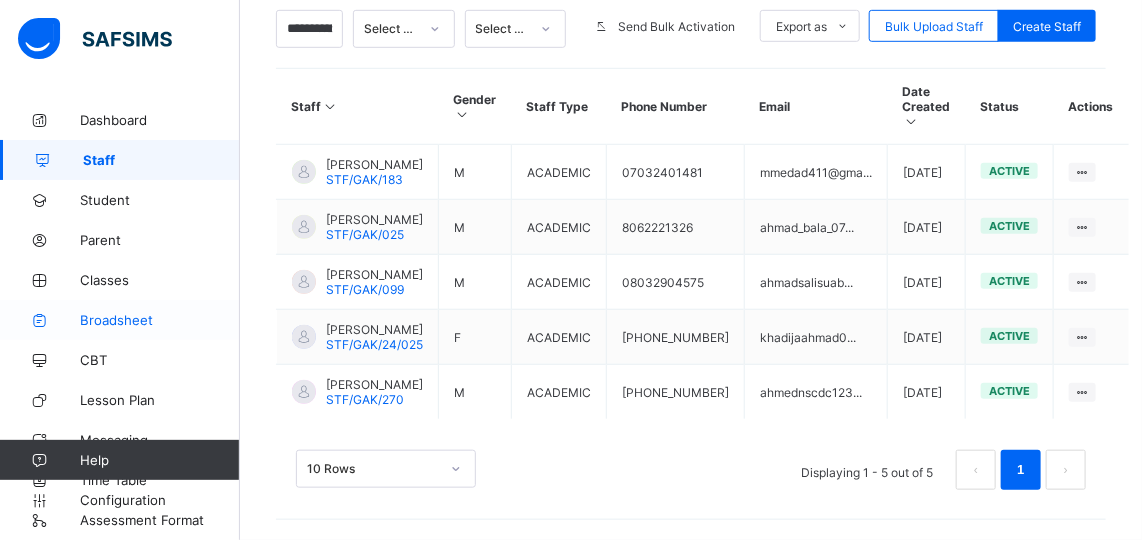 click on "Broadsheet" at bounding box center [160, 320] 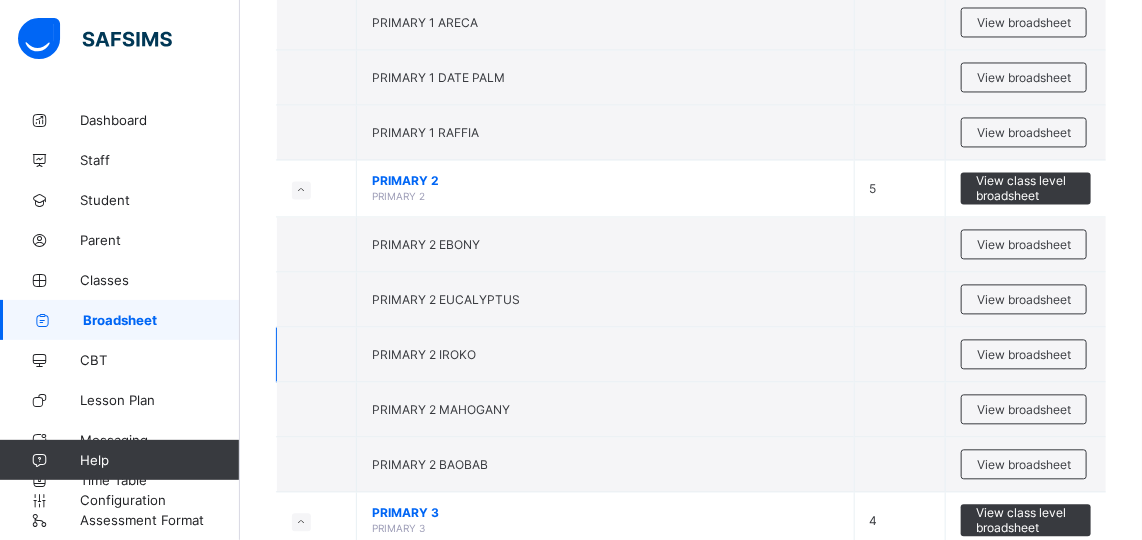 scroll, scrollTop: 1366, scrollLeft: 0, axis: vertical 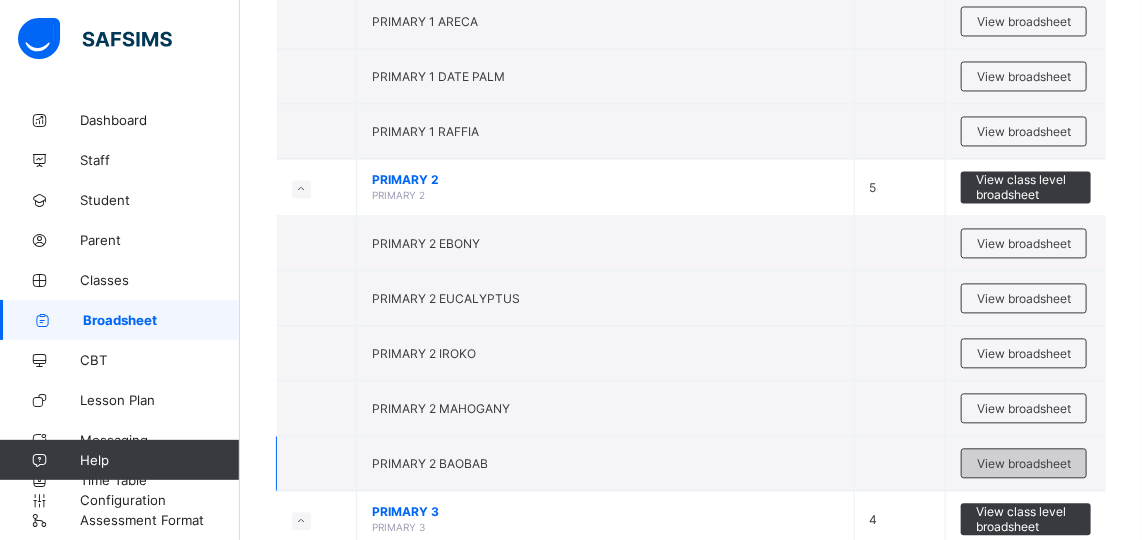 click on "View broadsheet" at bounding box center (1024, 463) 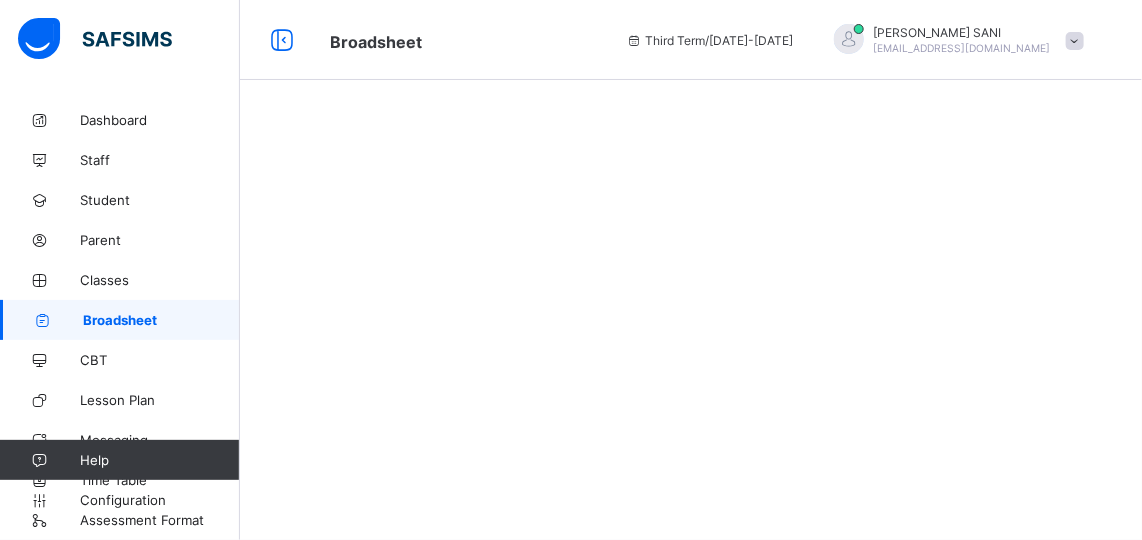 scroll, scrollTop: 0, scrollLeft: 0, axis: both 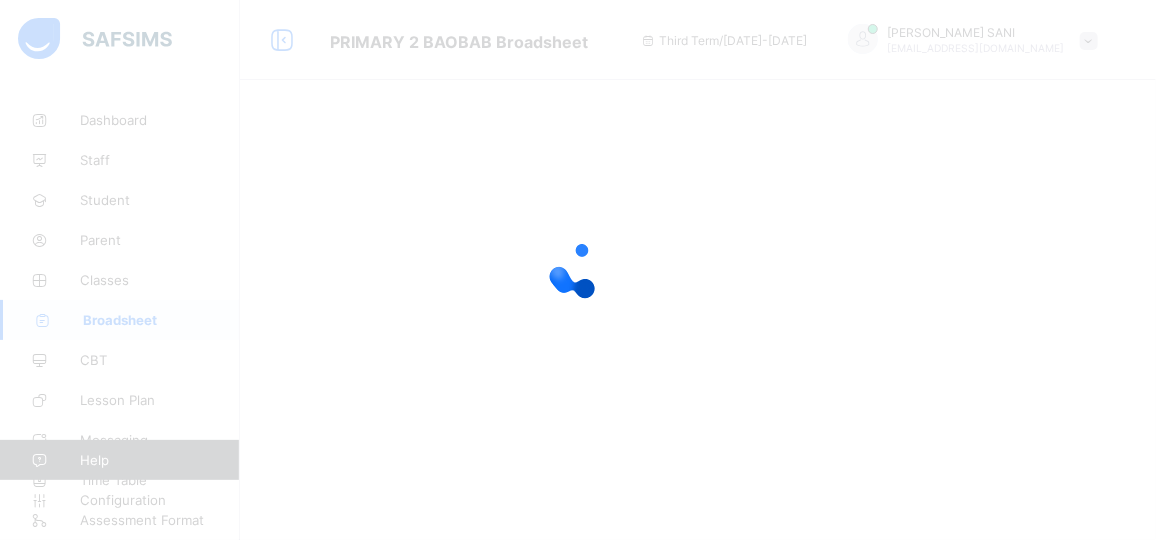 click at bounding box center [578, 270] 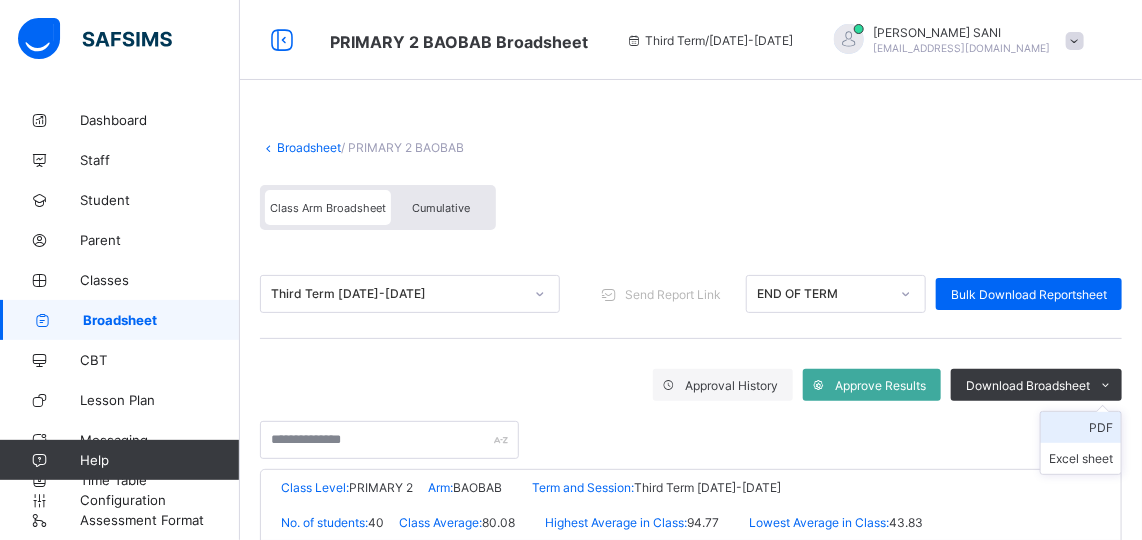 click on "PDF" at bounding box center (1081, 427) 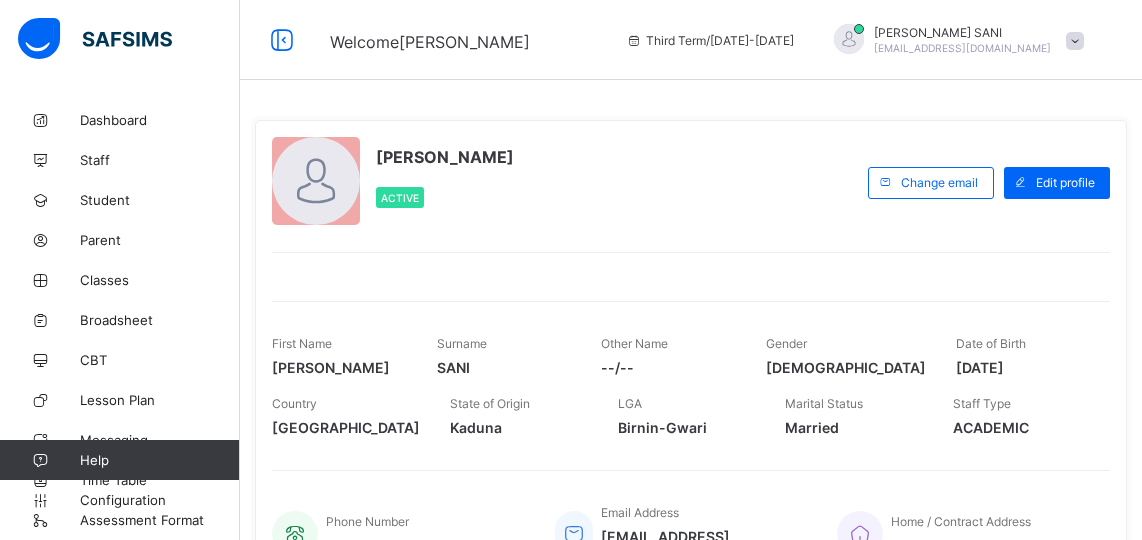 scroll, scrollTop: 0, scrollLeft: 0, axis: both 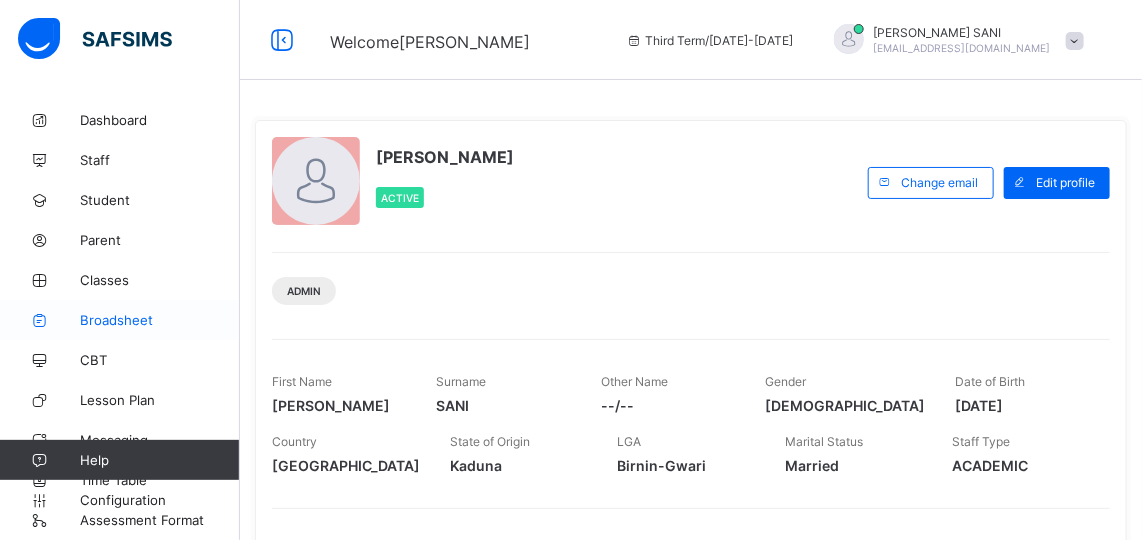 click on "Broadsheet" at bounding box center (160, 320) 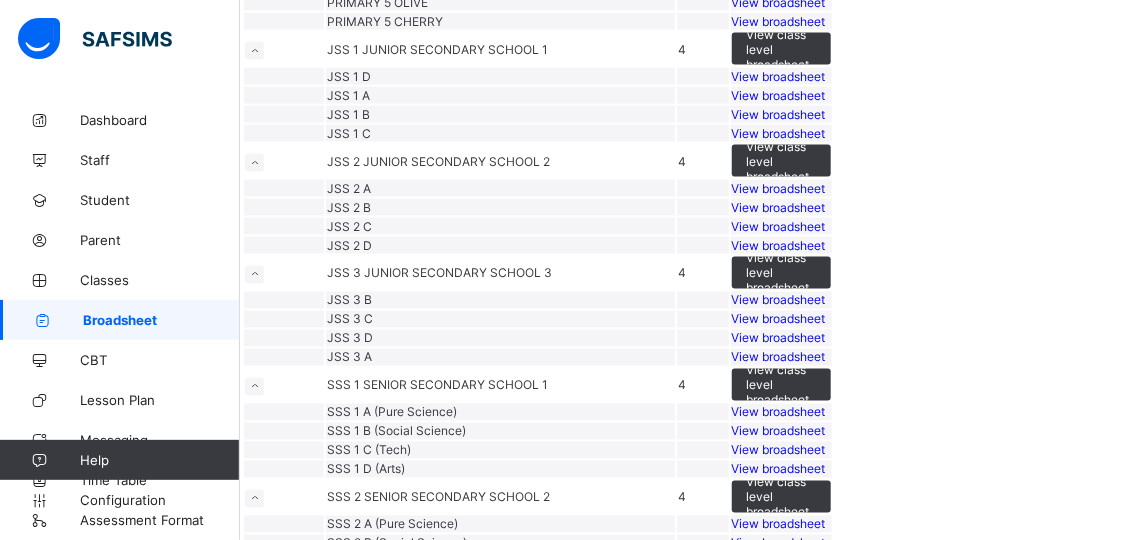 scroll, scrollTop: 1094, scrollLeft: 0, axis: vertical 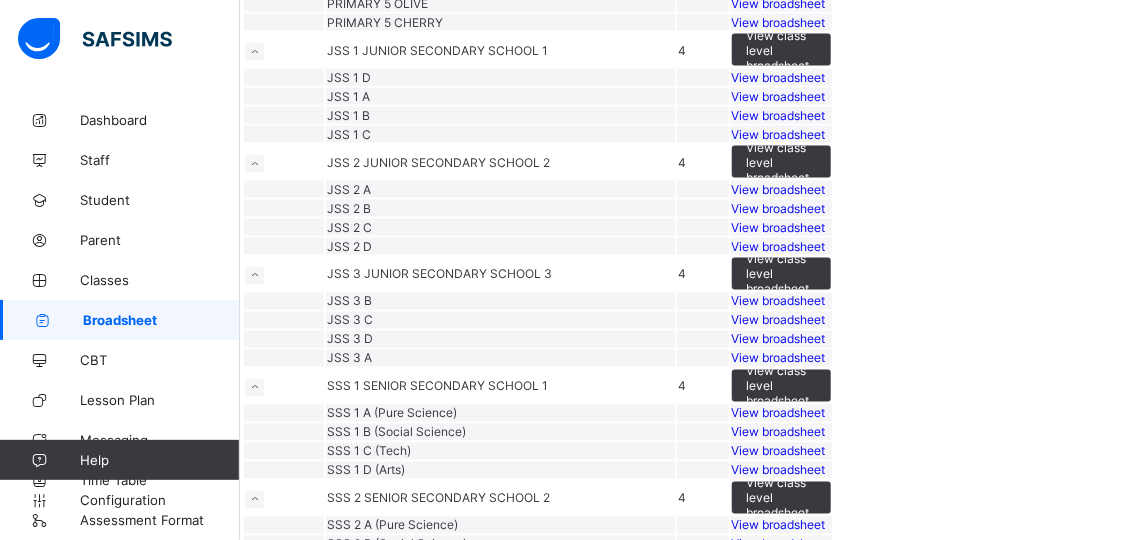 click on "View broadsheet" at bounding box center (779, -464) 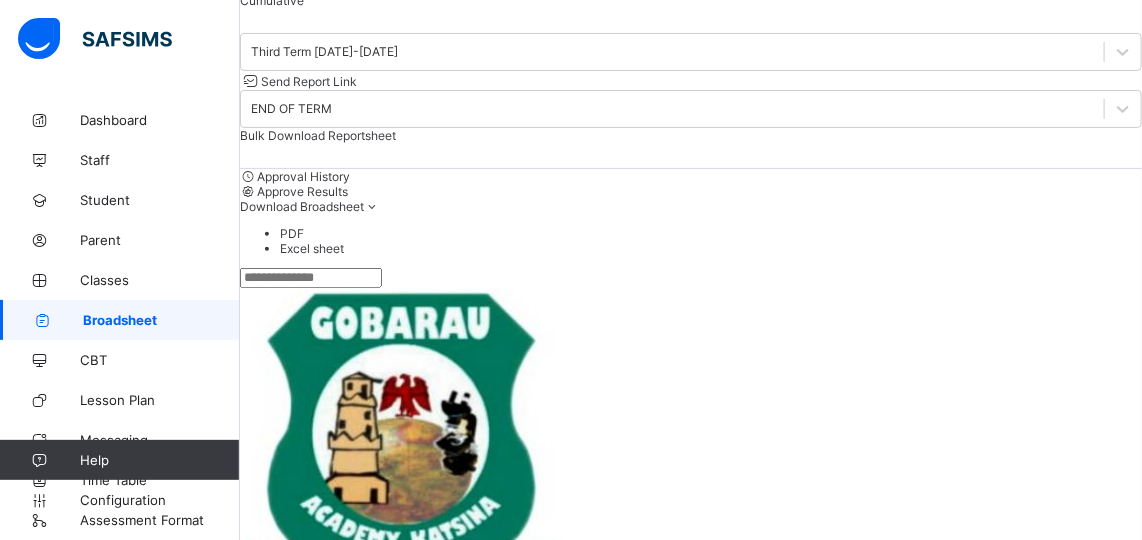 scroll, scrollTop: 159, scrollLeft: 0, axis: vertical 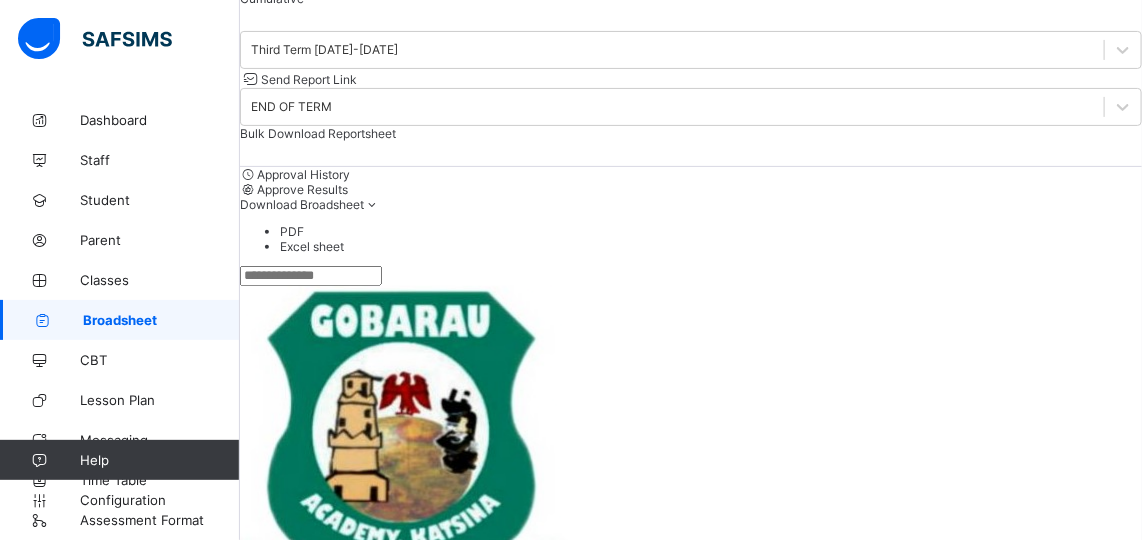 click on "PDF" at bounding box center [711, 231] 